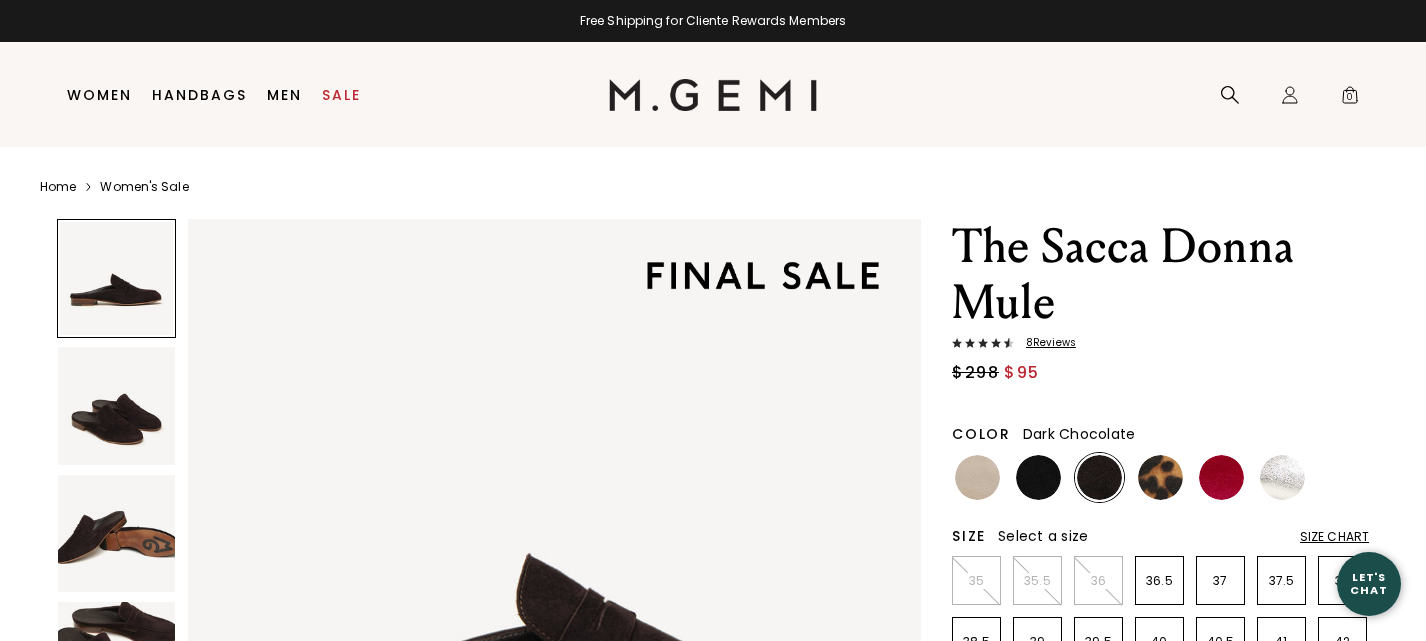 scroll, scrollTop: 0, scrollLeft: 0, axis: both 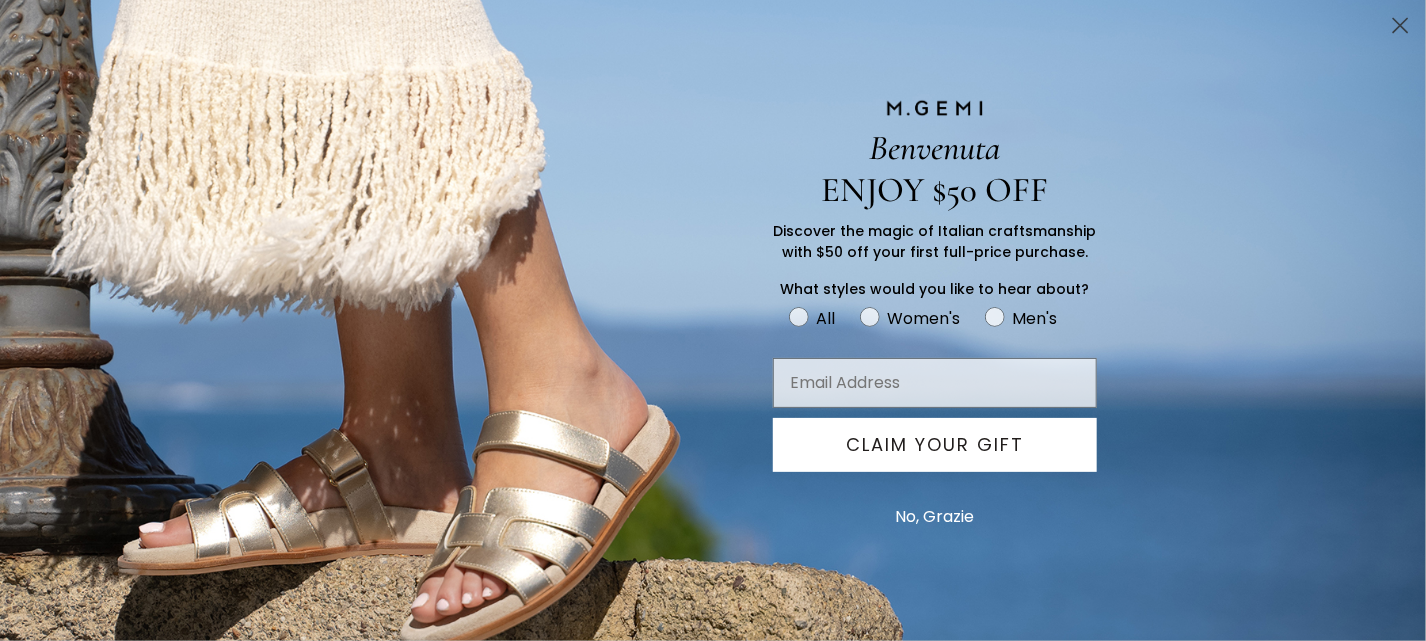 click 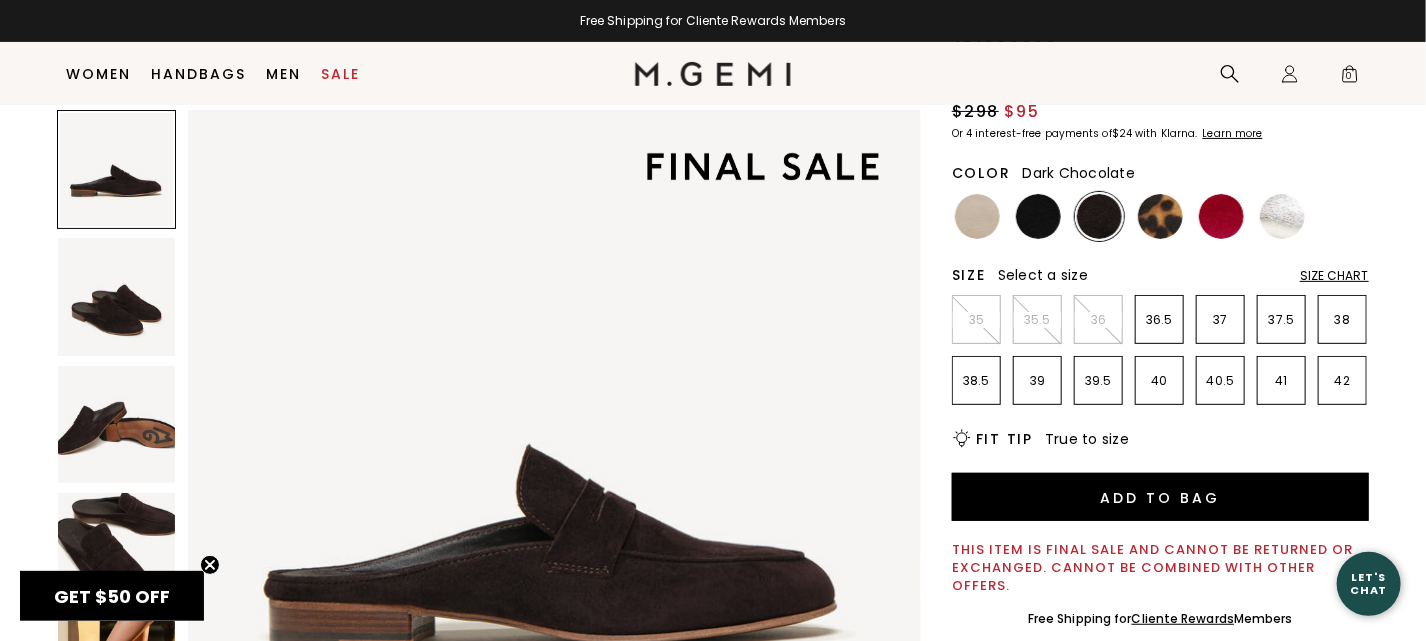 scroll, scrollTop: 221, scrollLeft: 0, axis: vertical 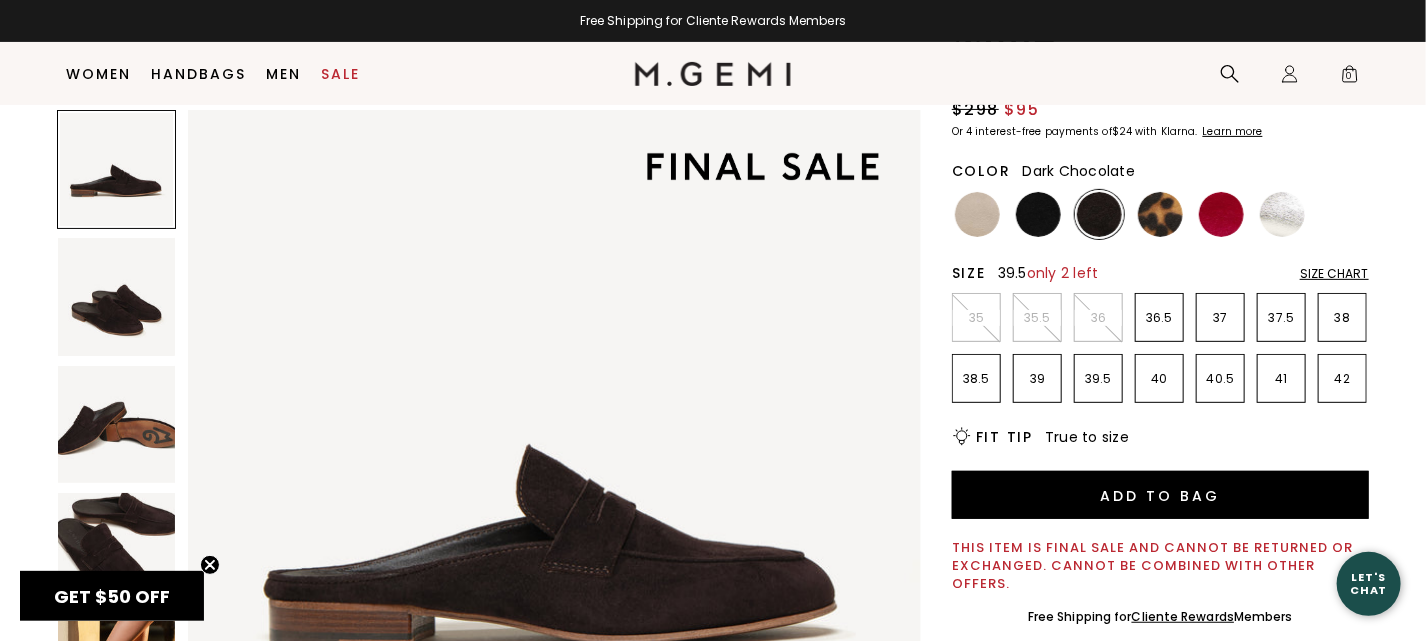 click on "39.5" at bounding box center [1098, 378] 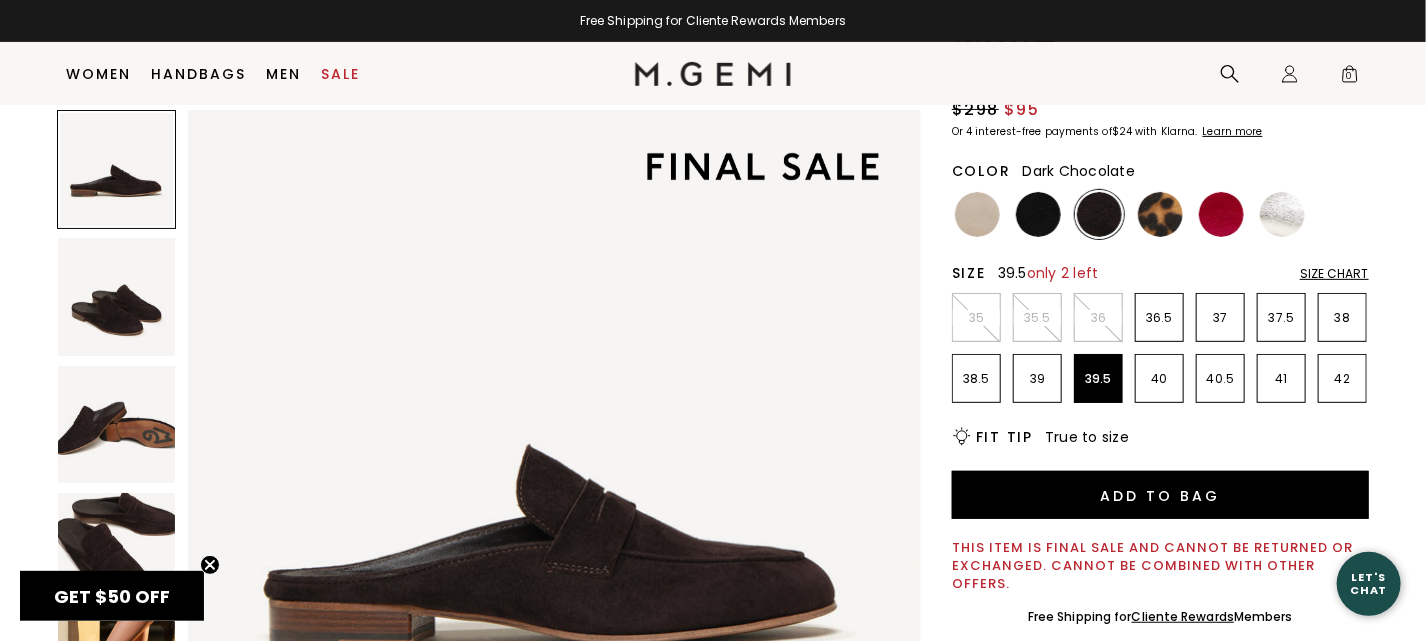 scroll, scrollTop: 0, scrollLeft: 0, axis: both 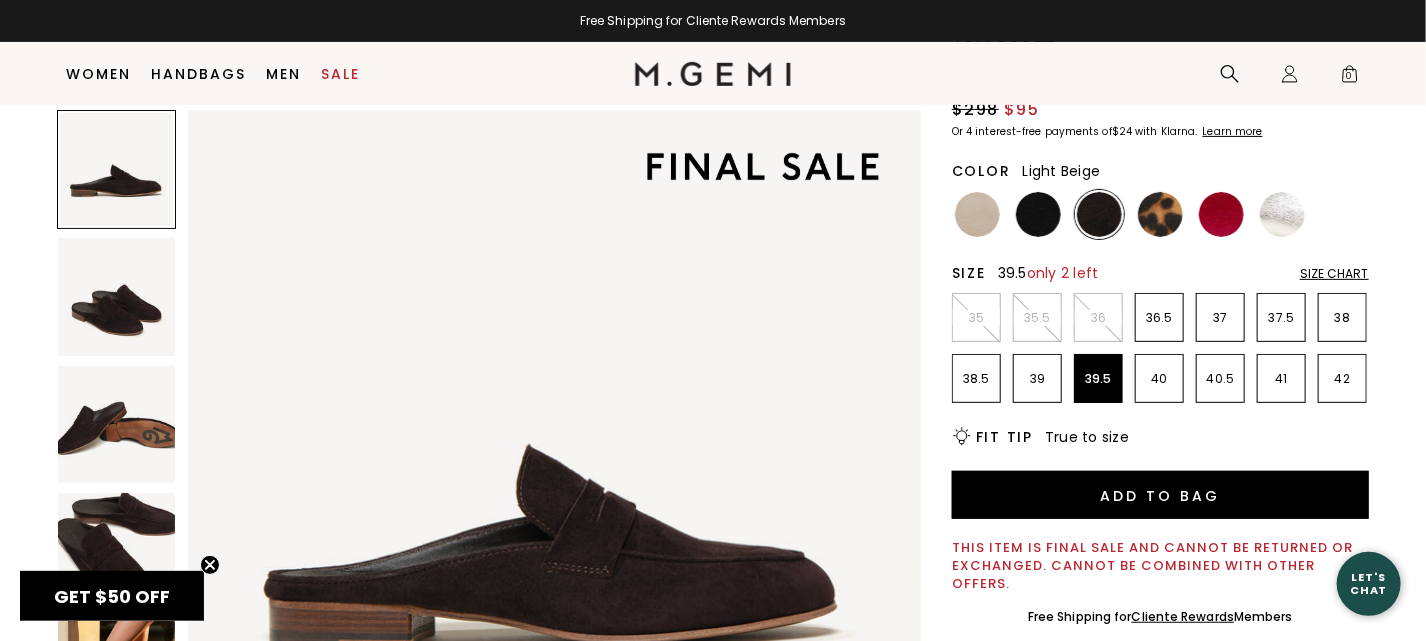 click at bounding box center [977, 214] 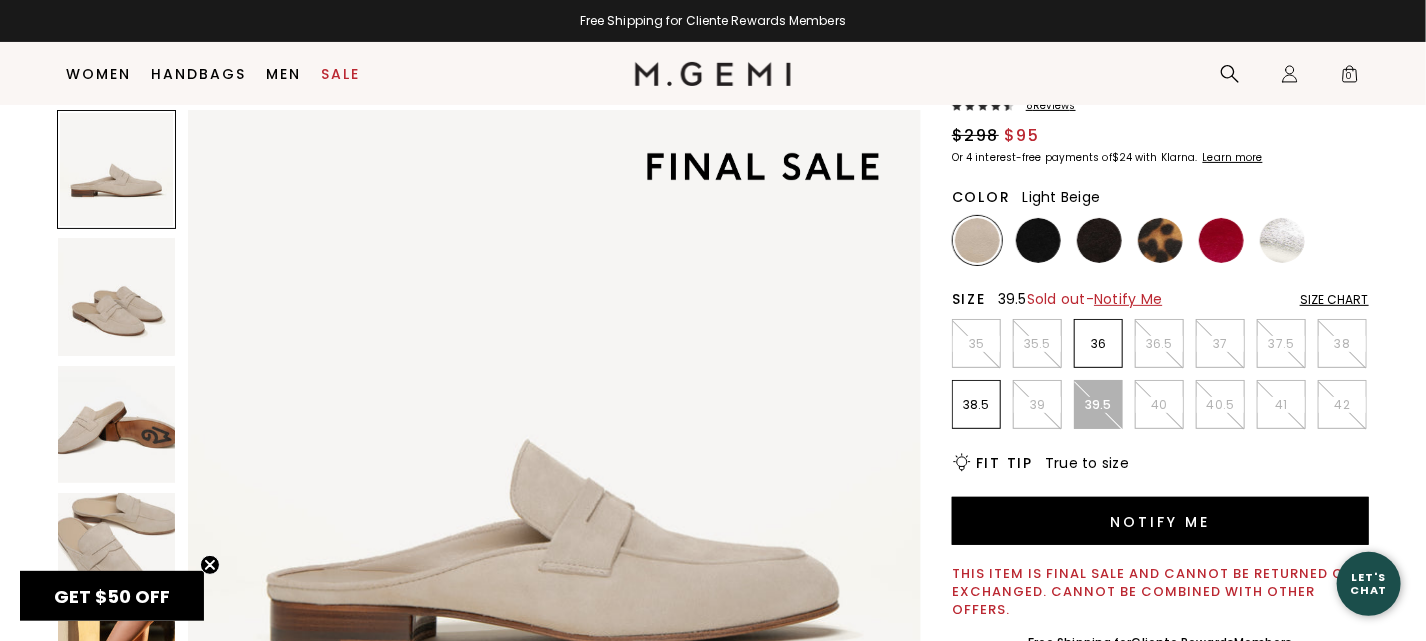 scroll, scrollTop: 194, scrollLeft: 0, axis: vertical 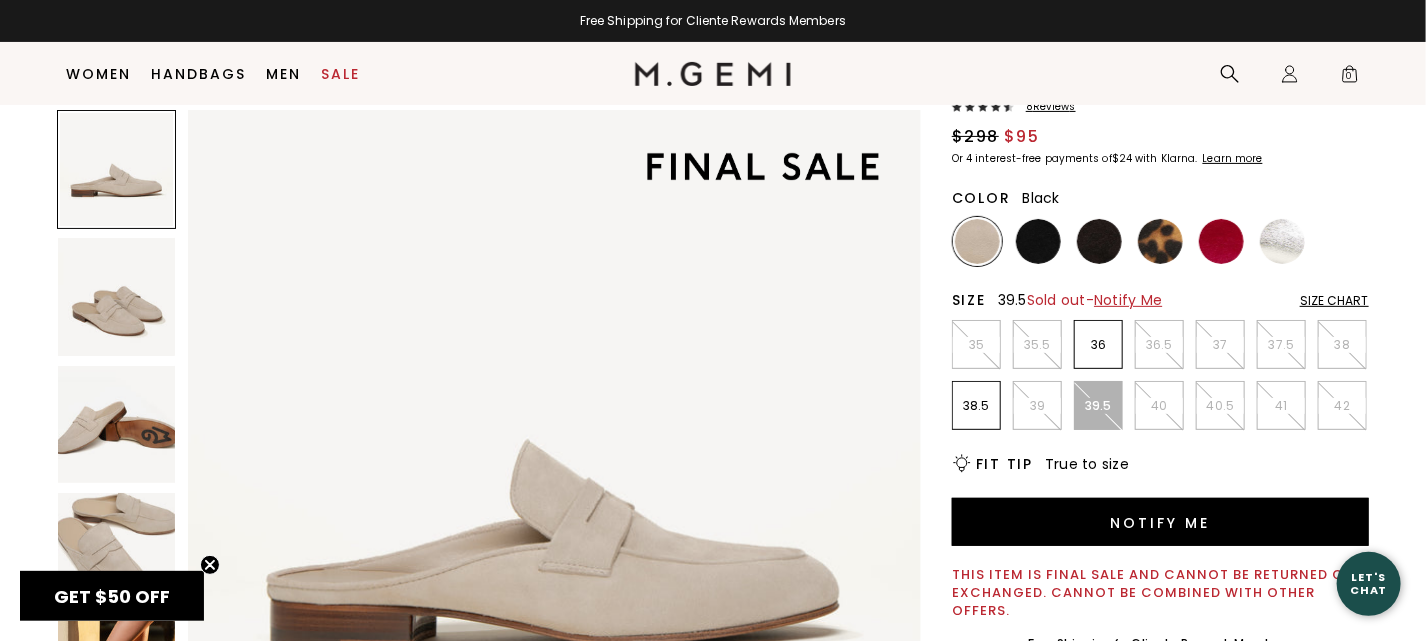 click at bounding box center [1038, 241] 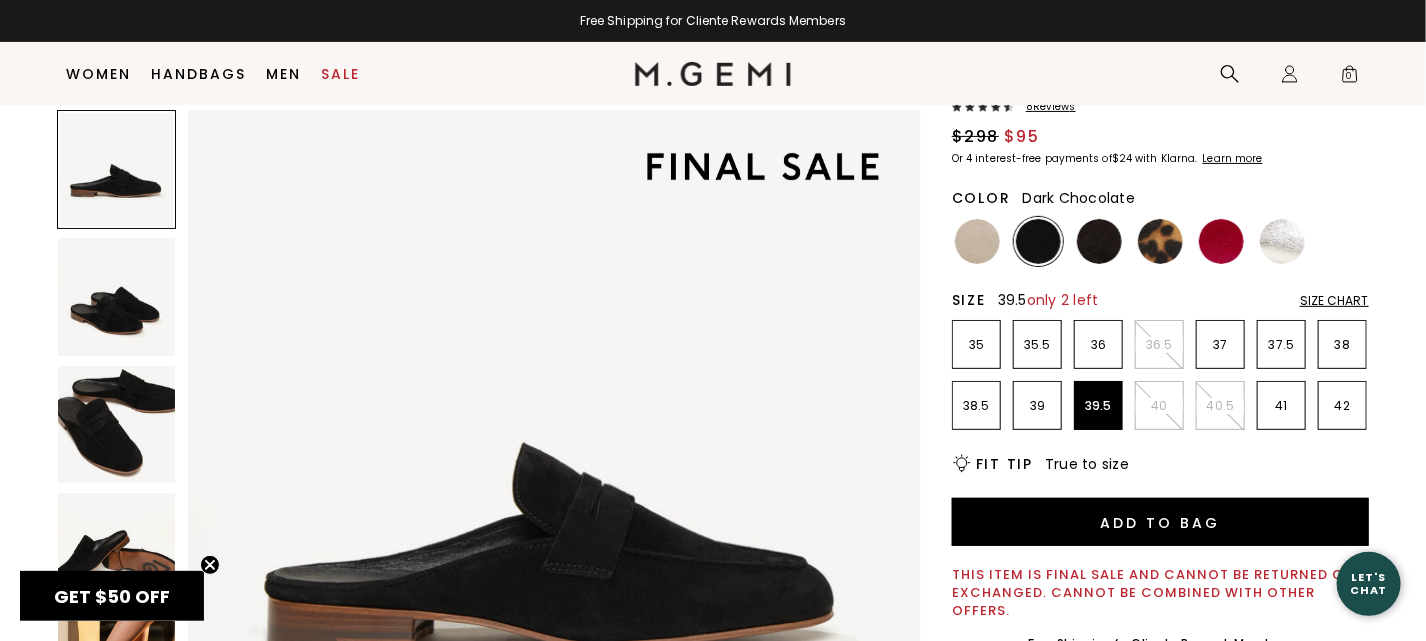 scroll, scrollTop: 0, scrollLeft: 0, axis: both 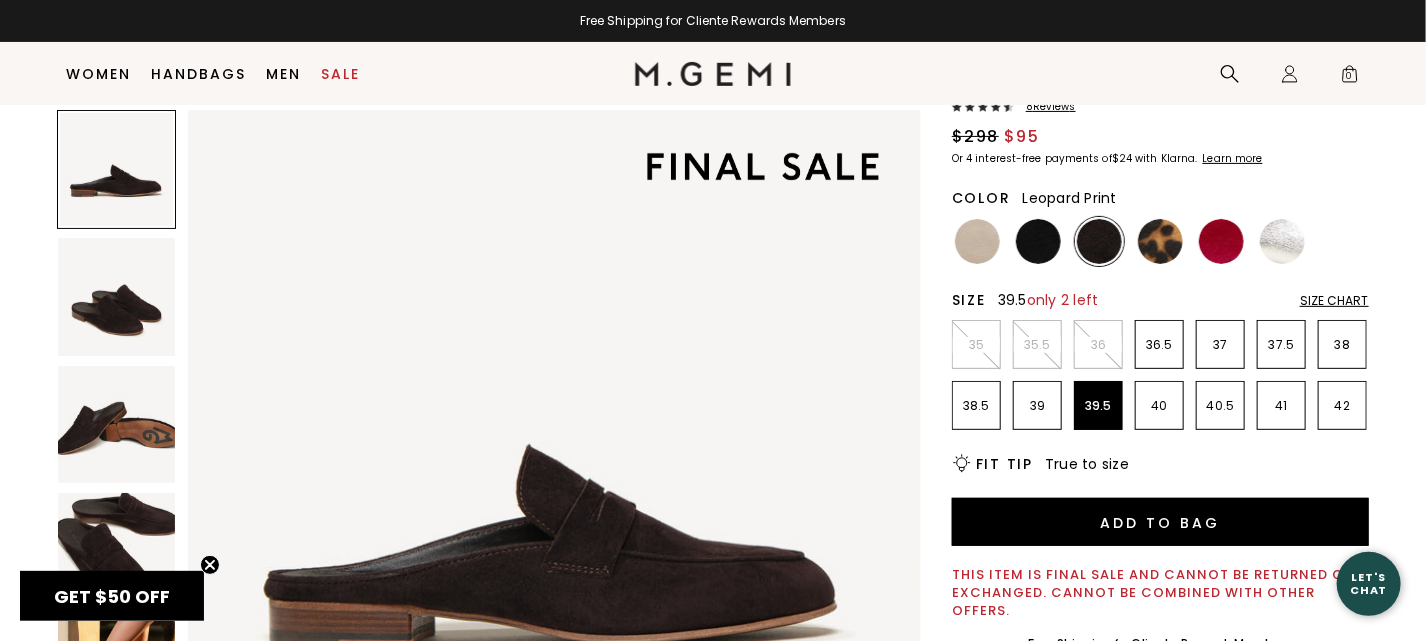 click at bounding box center (1160, 241) 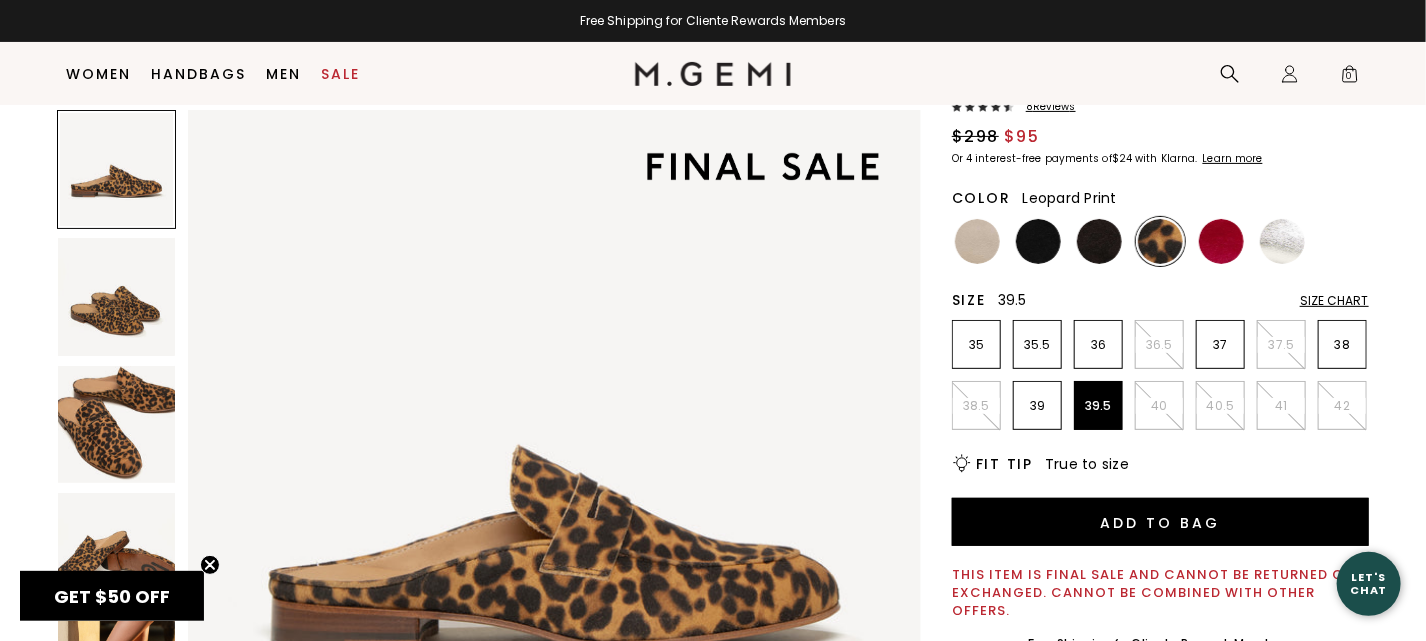 scroll, scrollTop: 0, scrollLeft: 0, axis: both 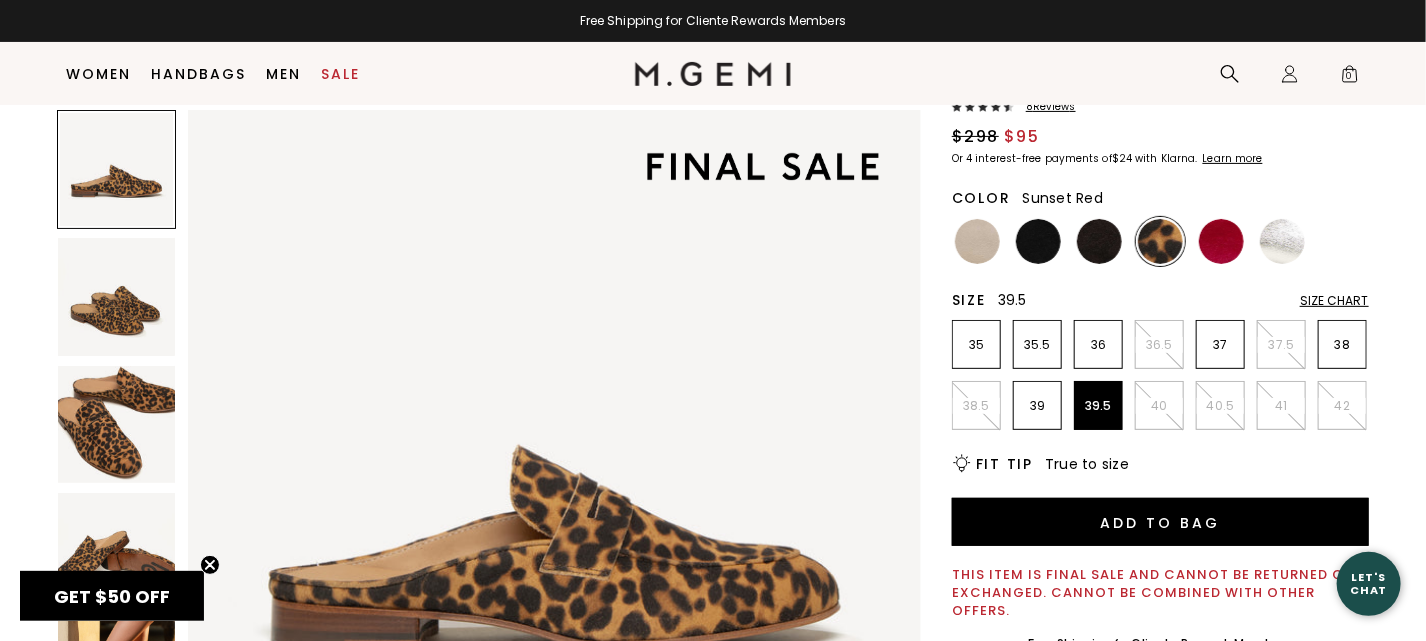 click at bounding box center (1221, 241) 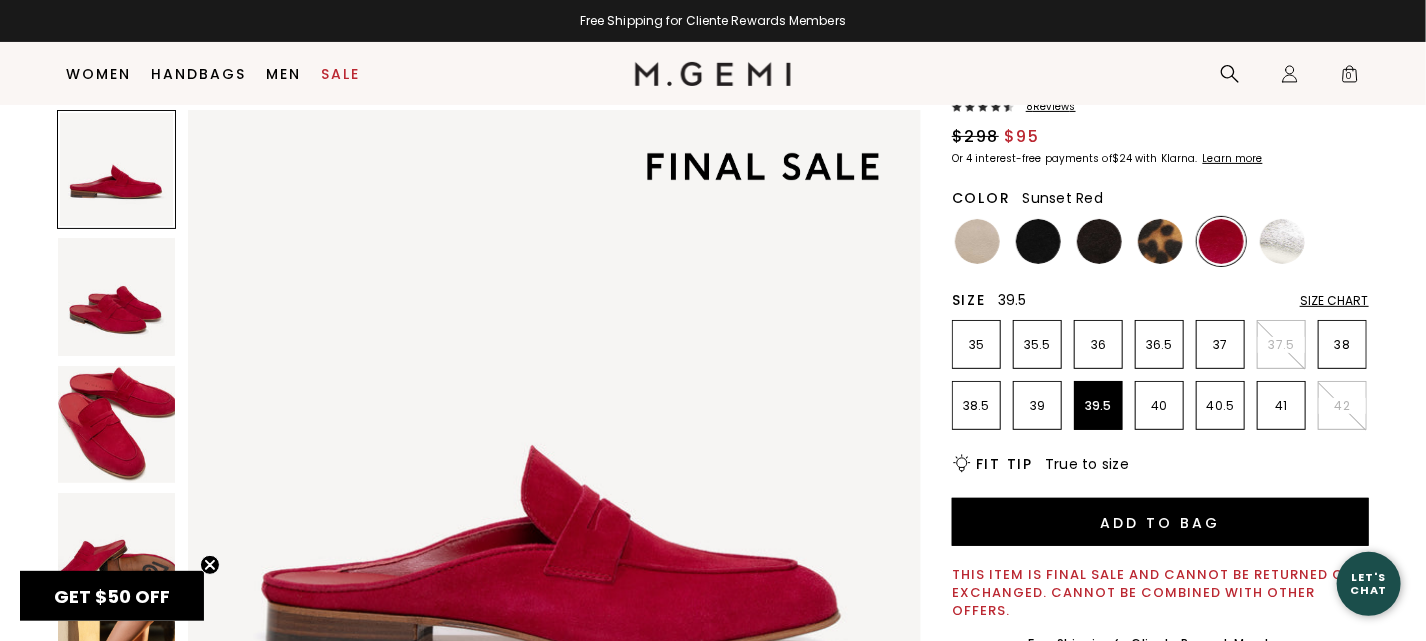 scroll, scrollTop: 0, scrollLeft: 0, axis: both 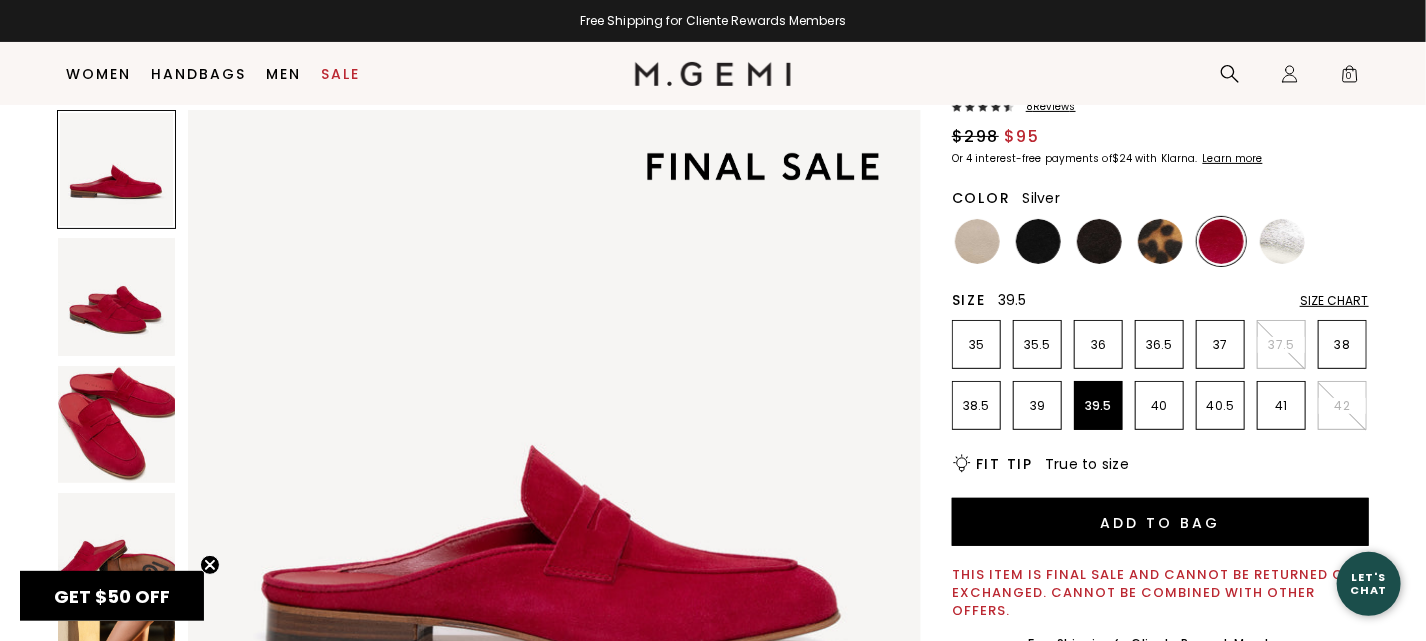 click at bounding box center [1282, 241] 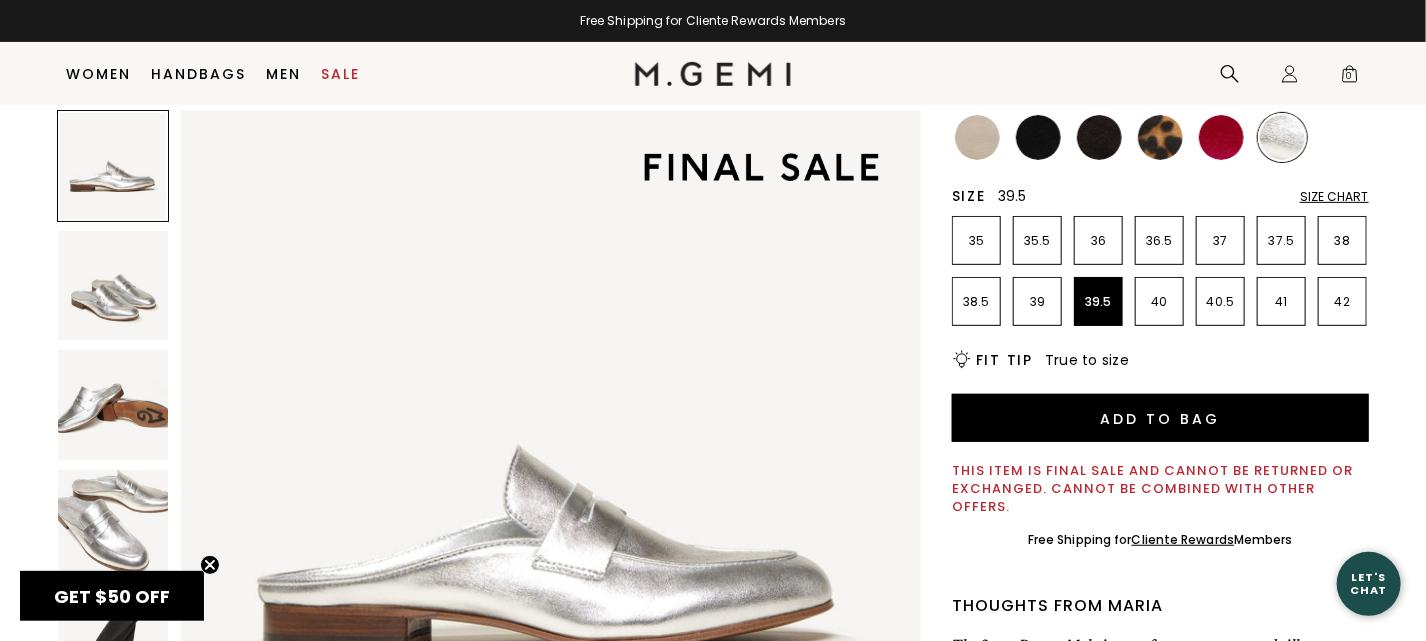 scroll, scrollTop: 300, scrollLeft: 0, axis: vertical 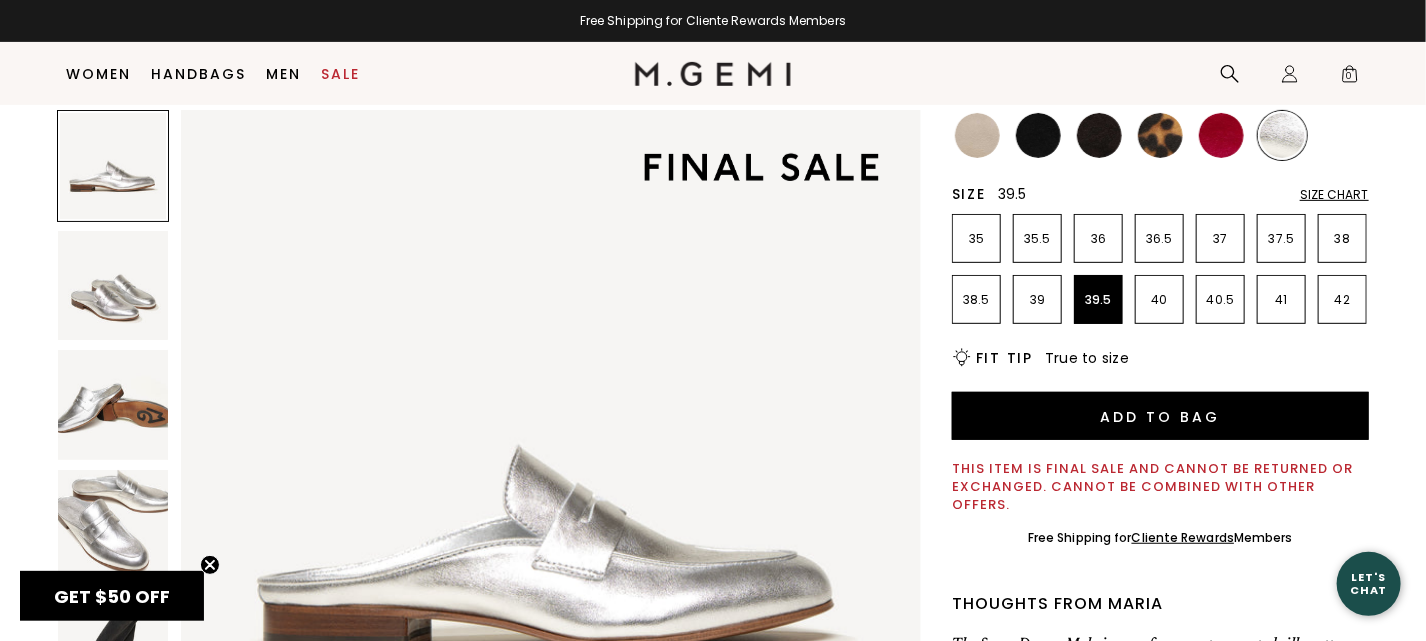 click at bounding box center [977, 135] 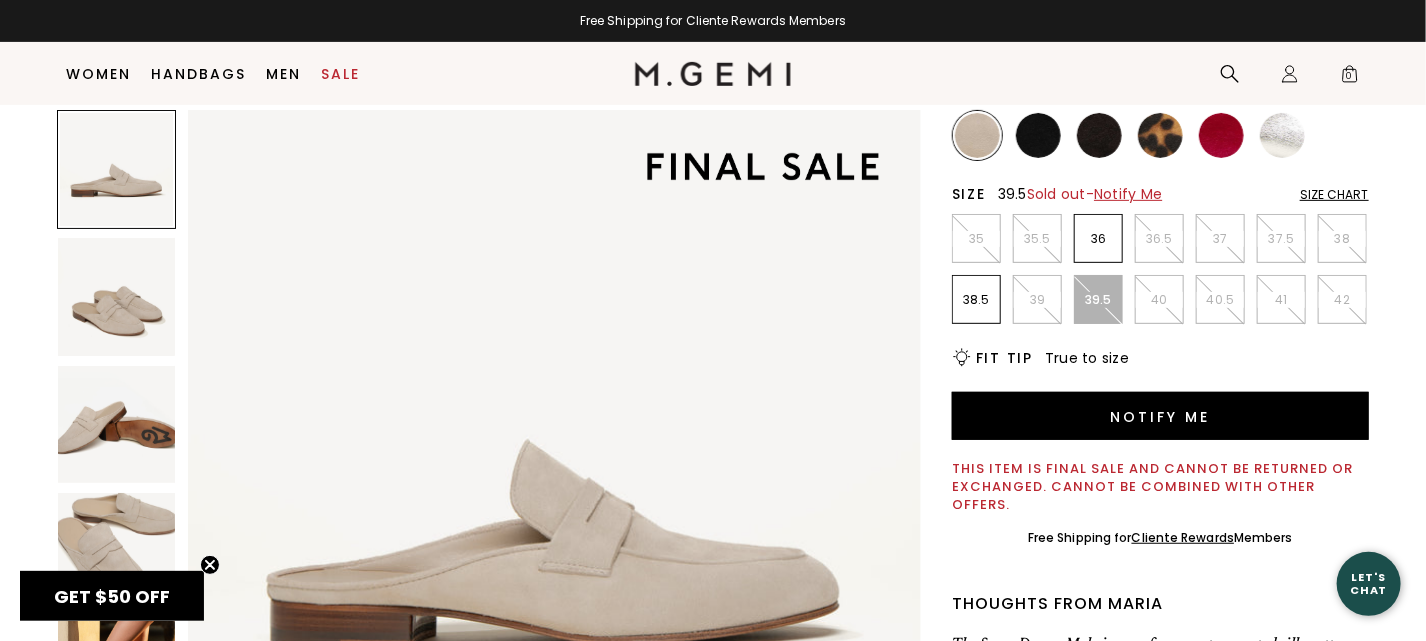 scroll, scrollTop: 0, scrollLeft: 0, axis: both 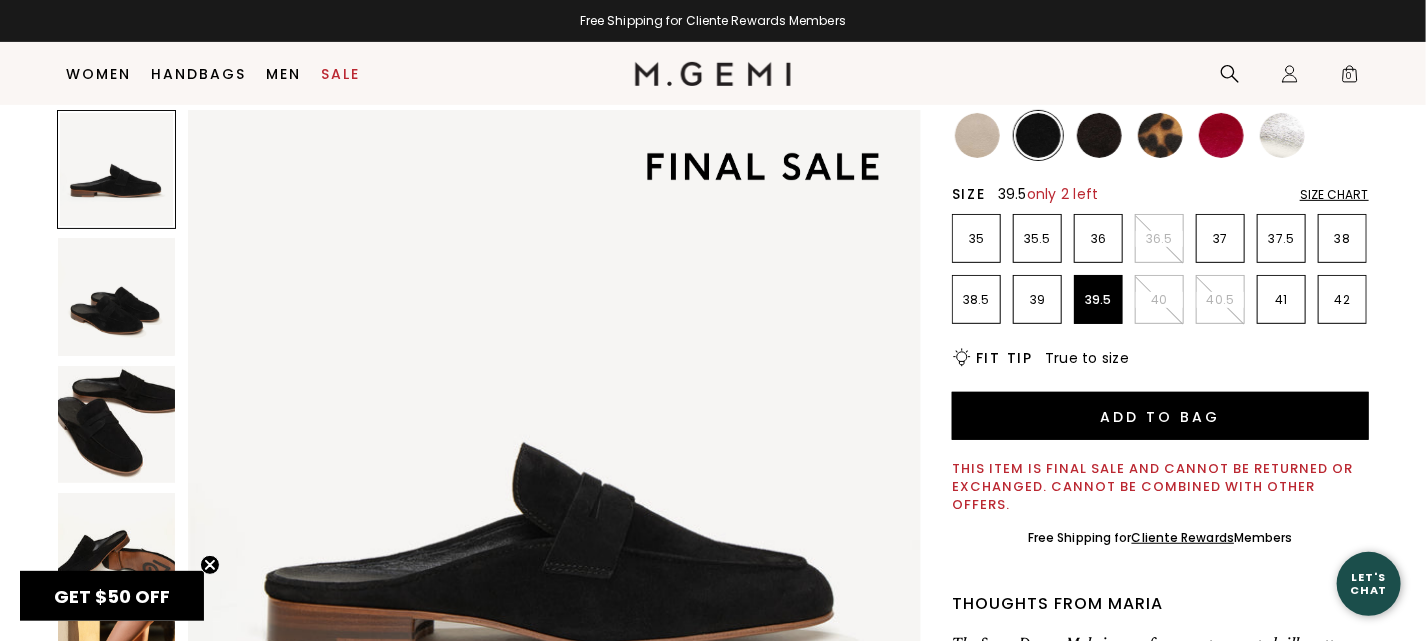 click at bounding box center [1282, 135] 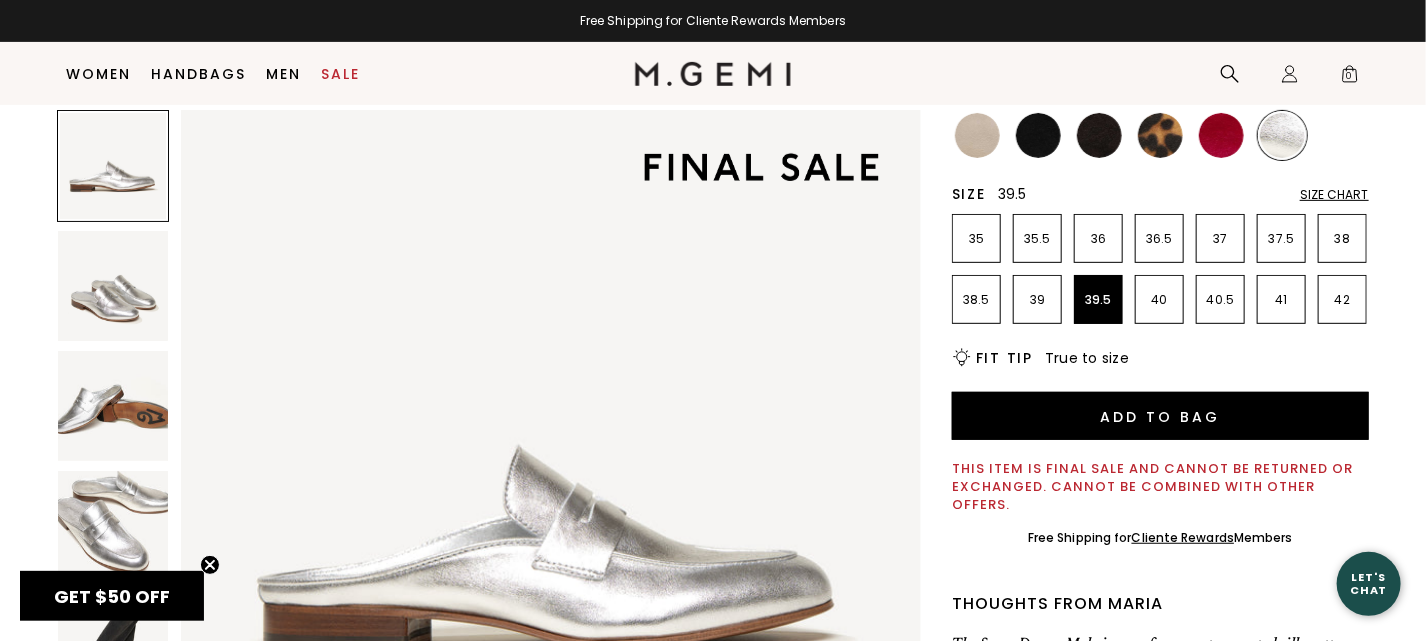 scroll, scrollTop: 0, scrollLeft: 0, axis: both 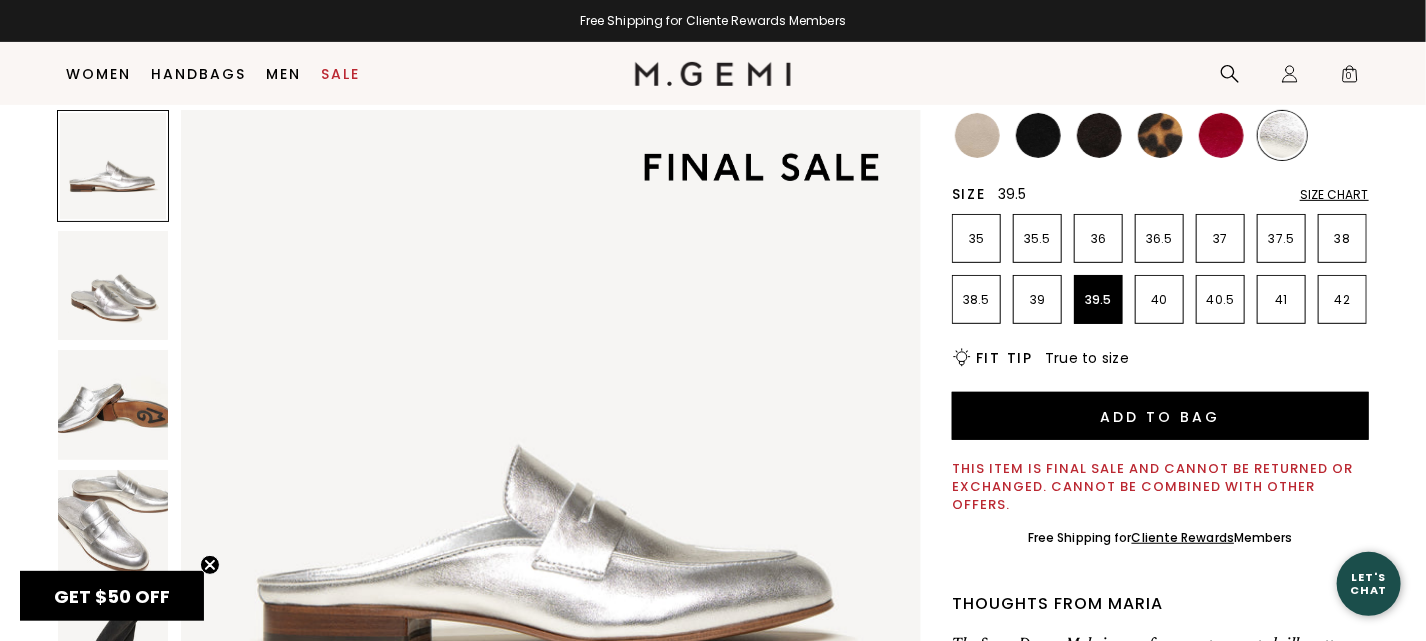 click at bounding box center (1099, 135) 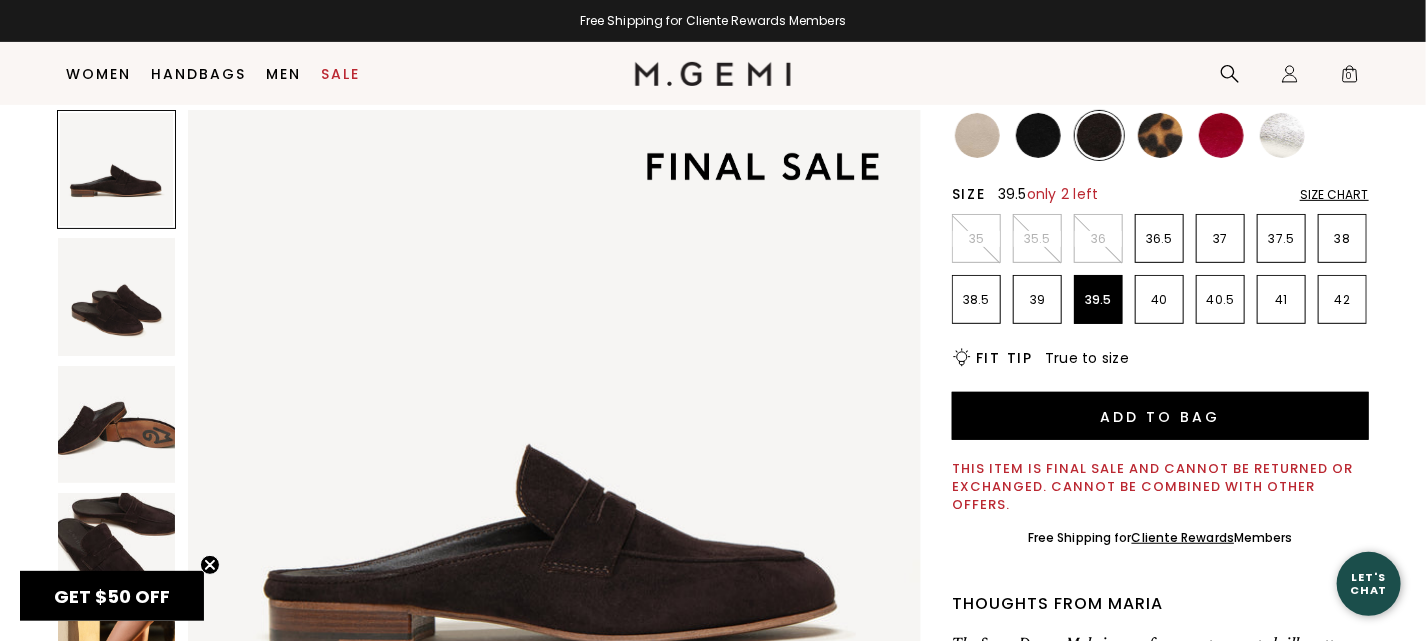 click at bounding box center (977, 135) 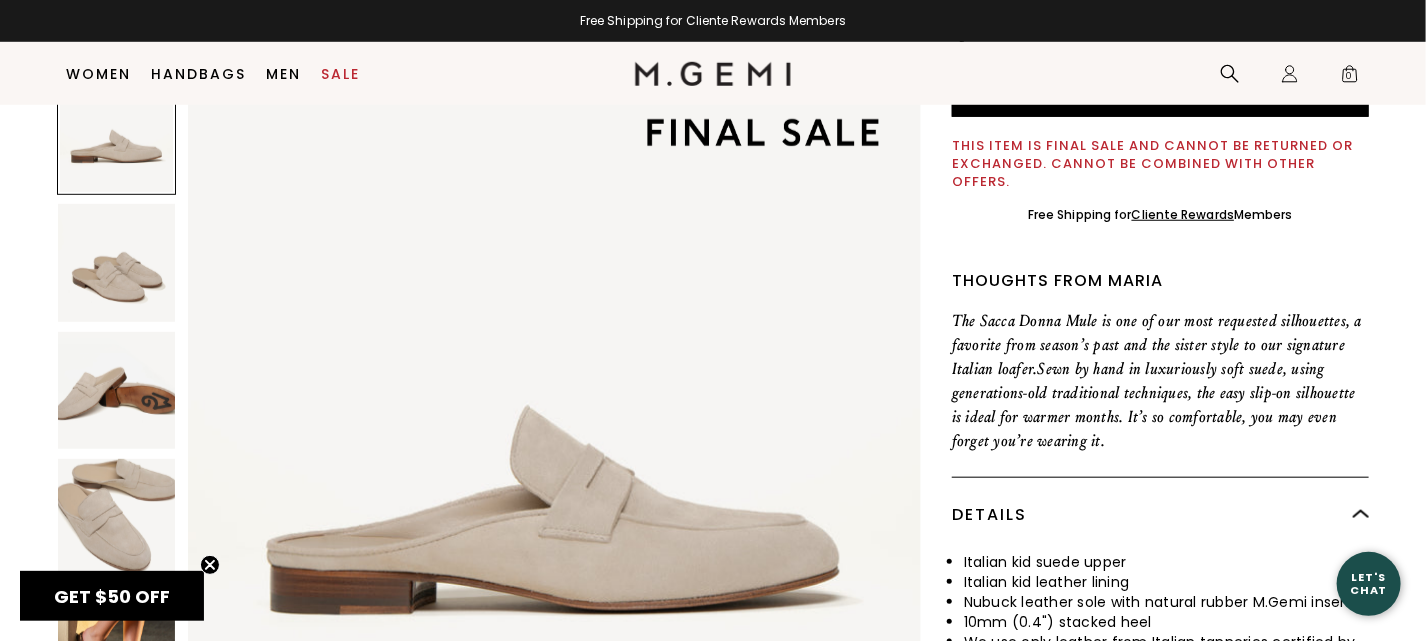 scroll, scrollTop: 893, scrollLeft: 0, axis: vertical 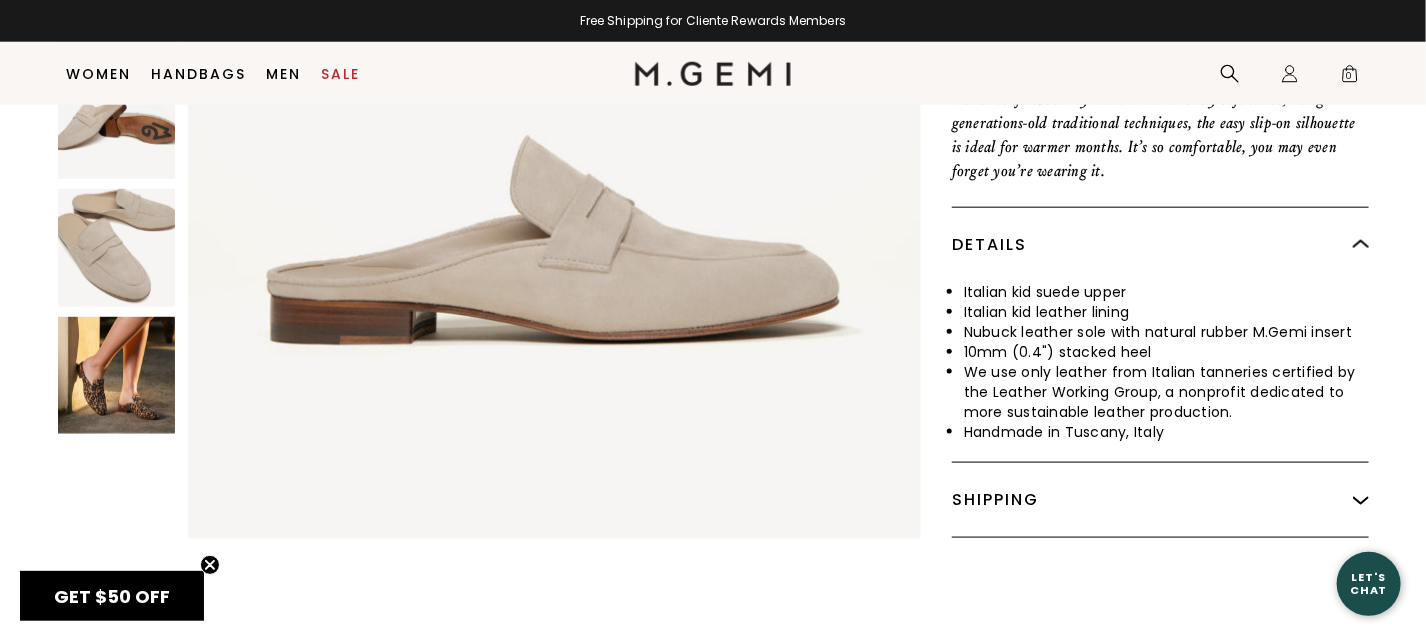 click at bounding box center (116, 375) 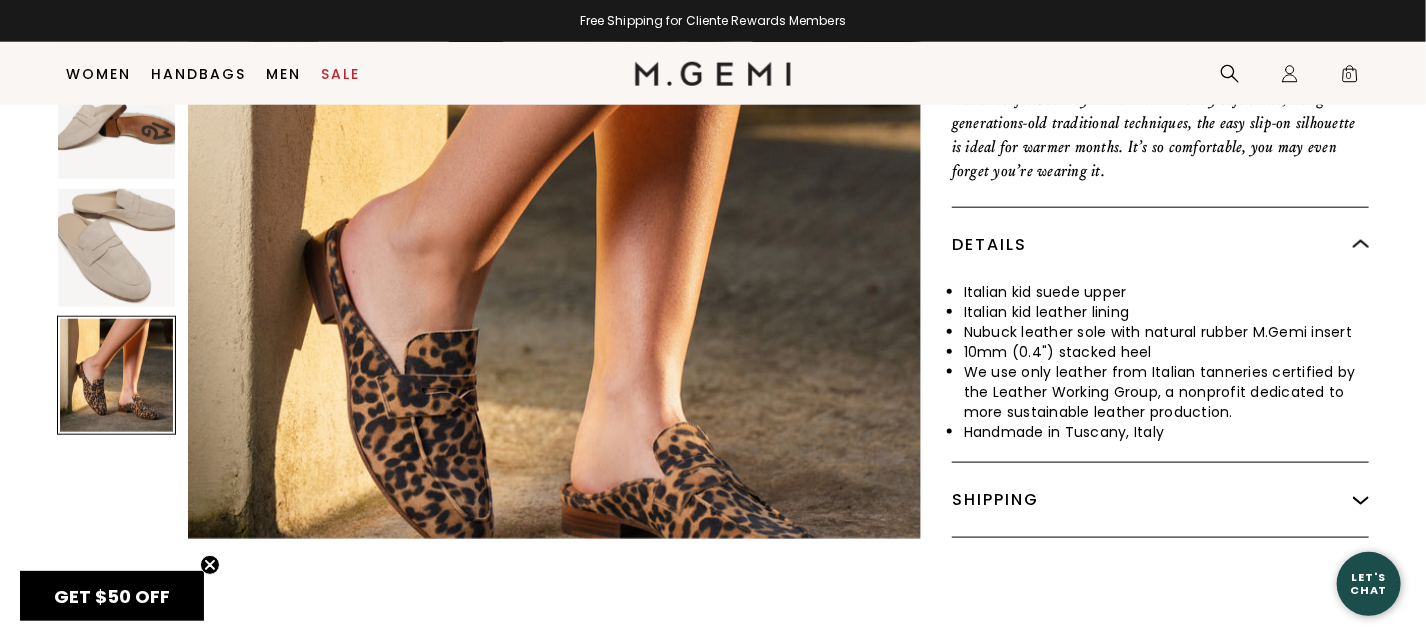 scroll, scrollTop: 2889, scrollLeft: 0, axis: vertical 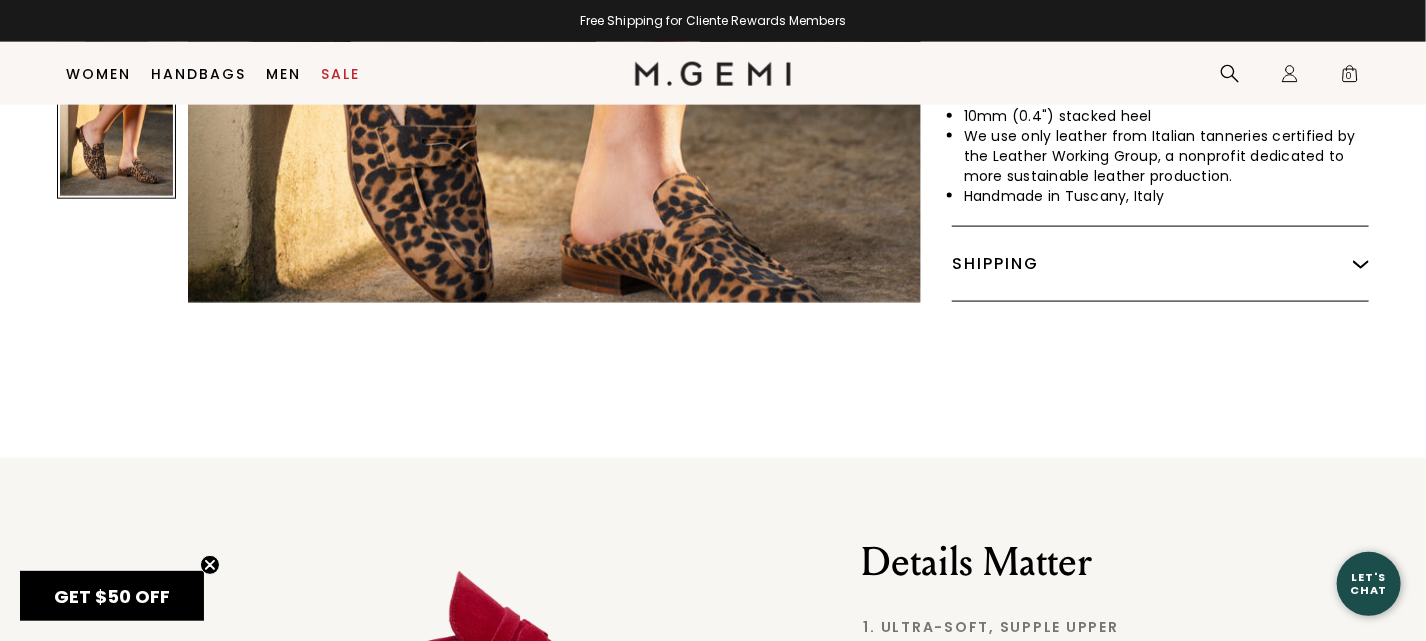 click on "Home Women's Sale
The Sacca Donna Mule 8  Review s $298 $95
Or 4 interest-free payments of  $24   with Klarna Learn more
Color  Light Beige Size 39.5  Sold out  -  Notify Me Size Chart 35 35.5 36 36.5 37 37.5 38 38.5 39 39.5 40 40.5 41 42 Icons/20x20/bulb@2x Fit Tip True to size Notify Me This item is final sale and cannot be returned or exchanged.   Cannot be combined with other offers. Free Shipping for  Cliente Rewards  Members Thoughts from Maria The Sacca Donna Mule is one of our most requested silhouettes, a favorite from season’s past and the sister style to our signature Italian loafer.  Sewn by hand in luxuriously soft suede, using generations-old traditional techniques, the easy slip-on silhouette is ideal for warmer months. It’s so comfortable, you may even forget you’re wearing it. Details Italian kid suede upper
Italian kid leather lining
10mm (0.4") stacked heel" at bounding box center [713, 2008] 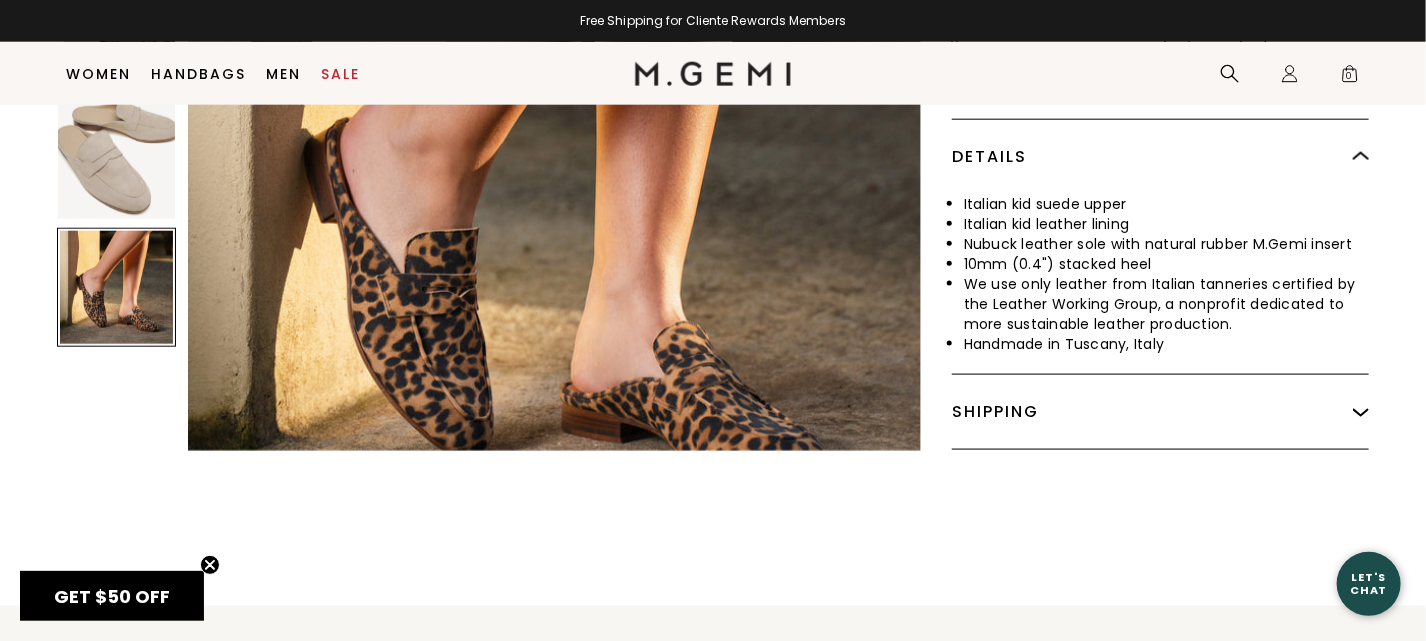 scroll, scrollTop: 969, scrollLeft: 0, axis: vertical 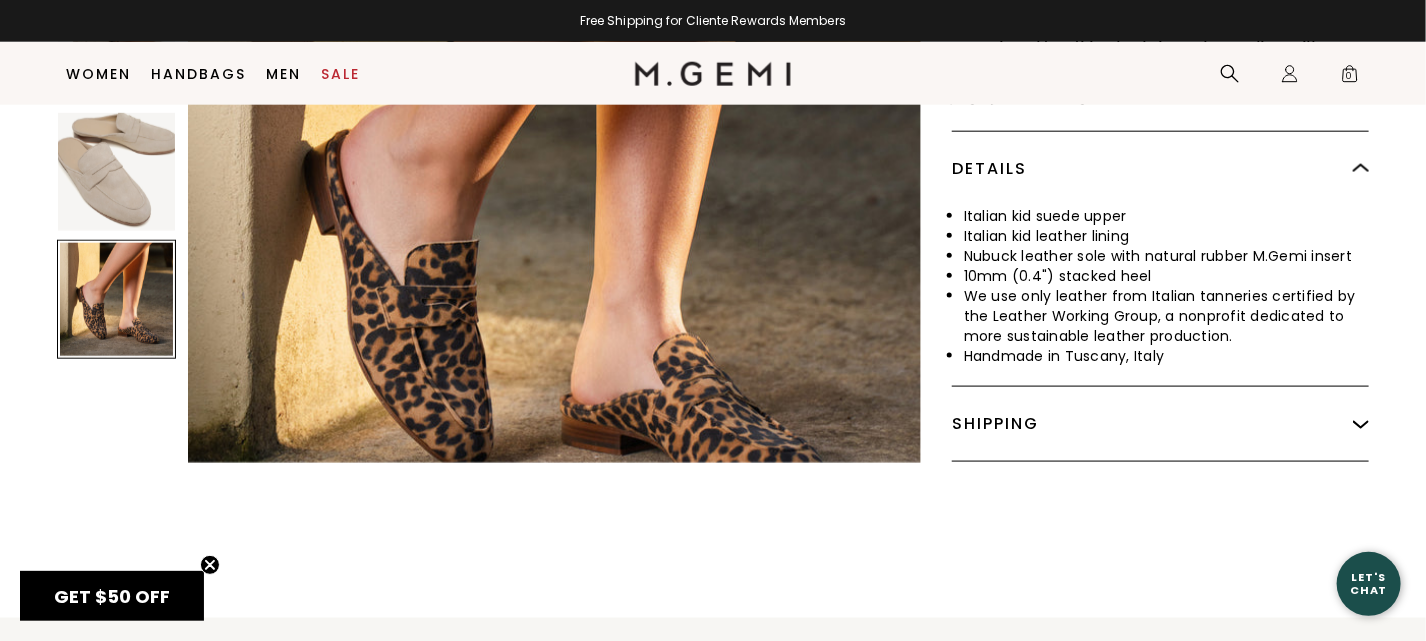drag, startPoint x: 153, startPoint y: 419, endPoint x: 131, endPoint y: 502, distance: 85.86617 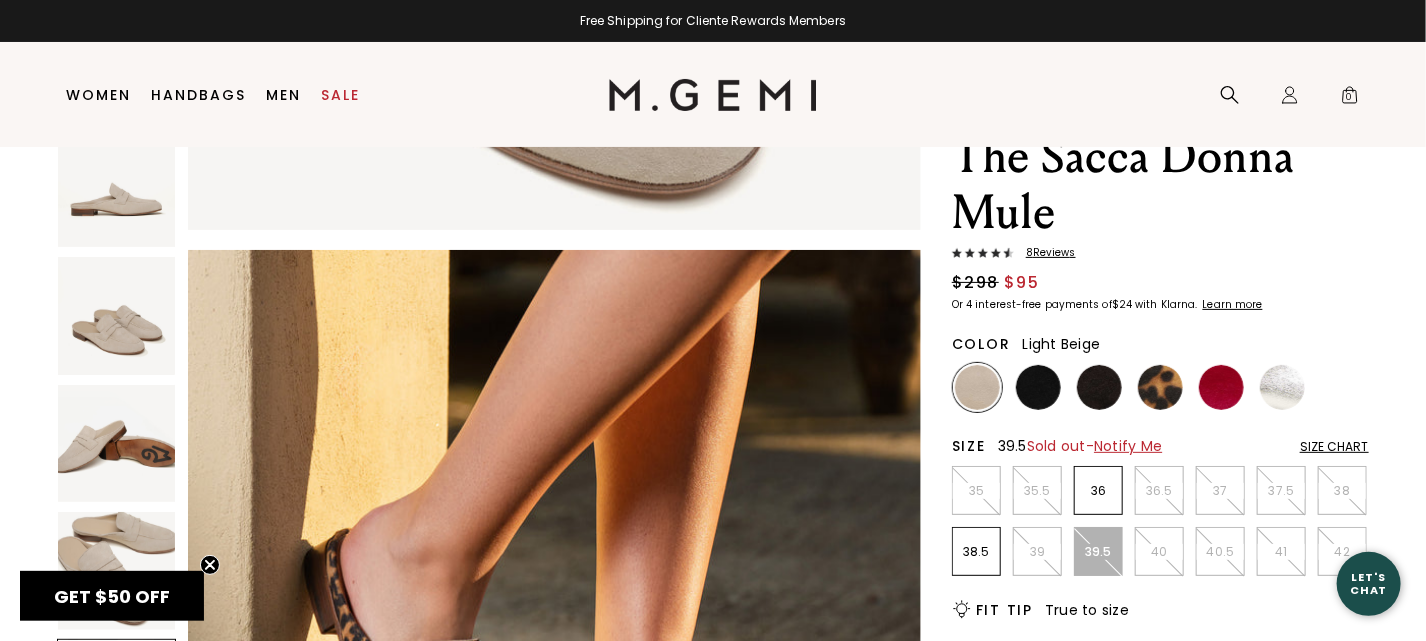 scroll, scrollTop: 0, scrollLeft: 0, axis: both 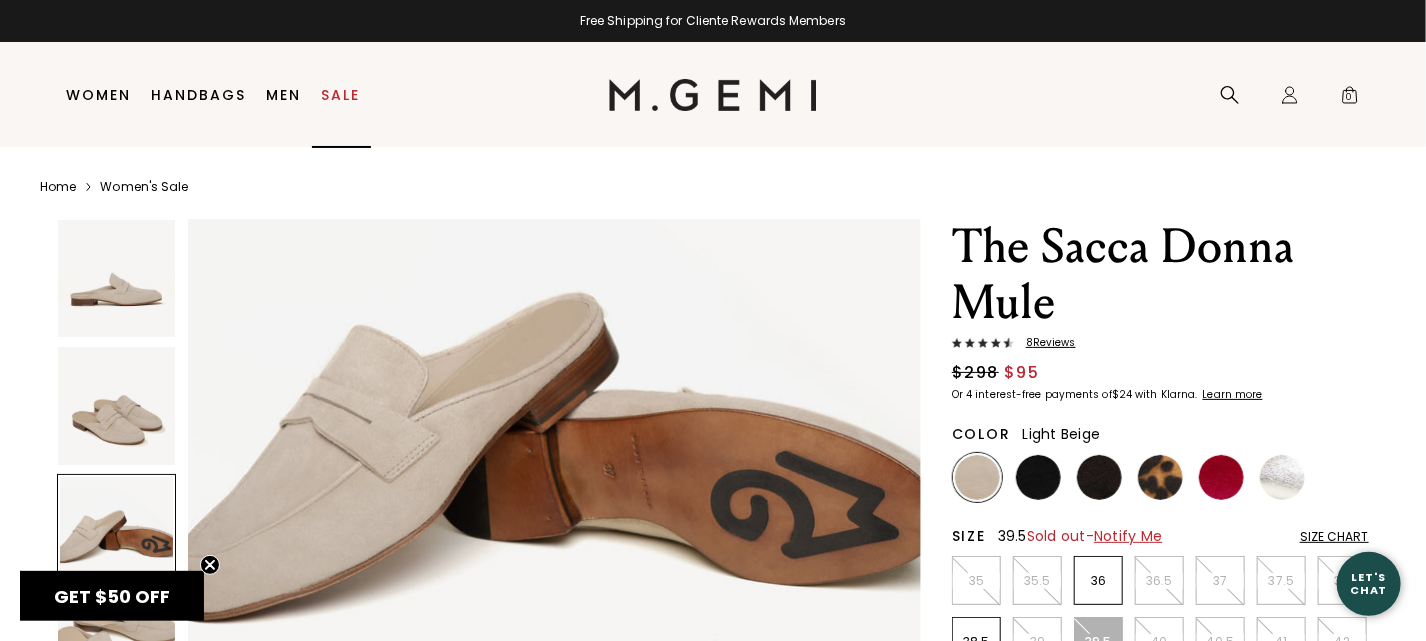 click on "Sale" at bounding box center [341, 95] 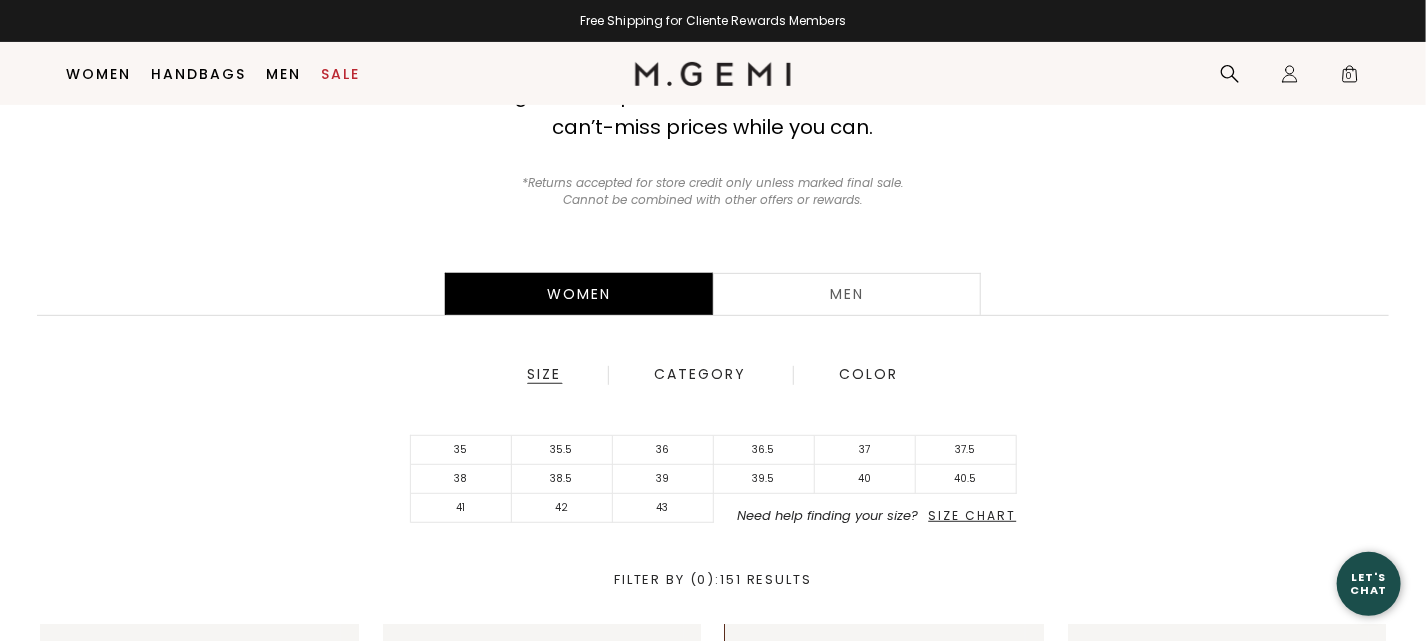 scroll, scrollTop: 246, scrollLeft: 0, axis: vertical 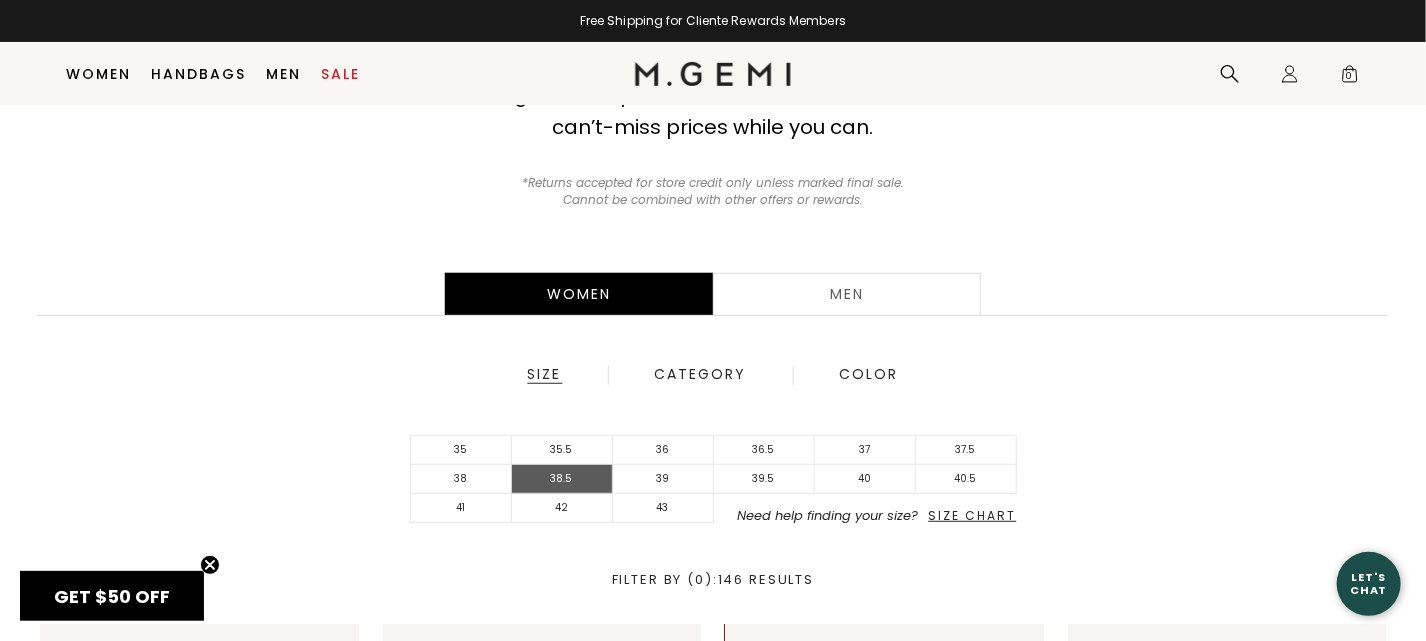 click on "38.5" at bounding box center (562, 479) 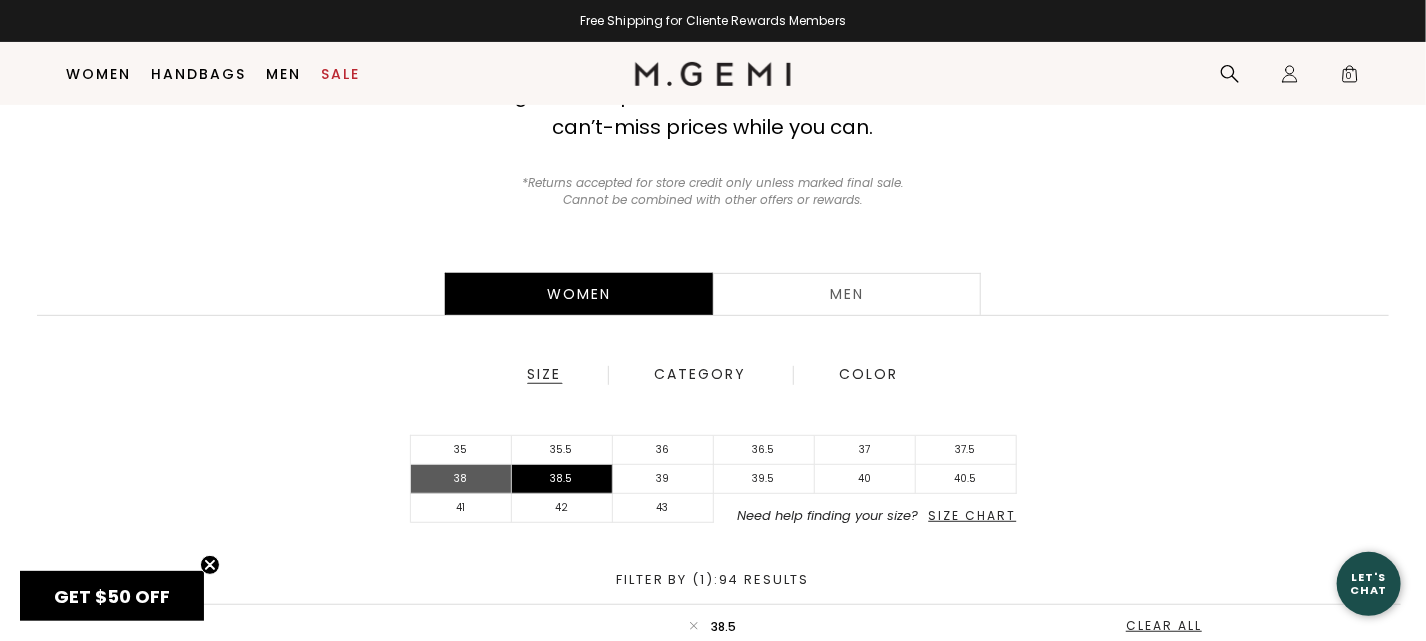 click on "38" at bounding box center [461, 479] 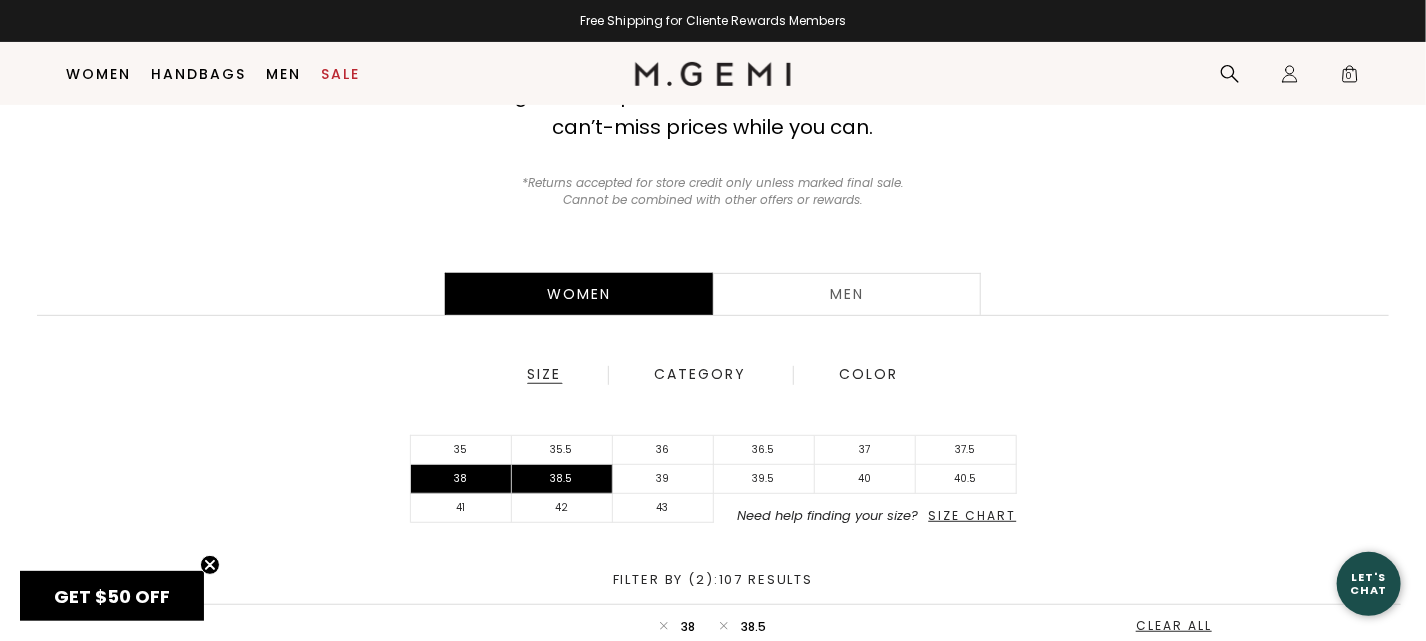 click on "Size Chart" at bounding box center [973, 515] 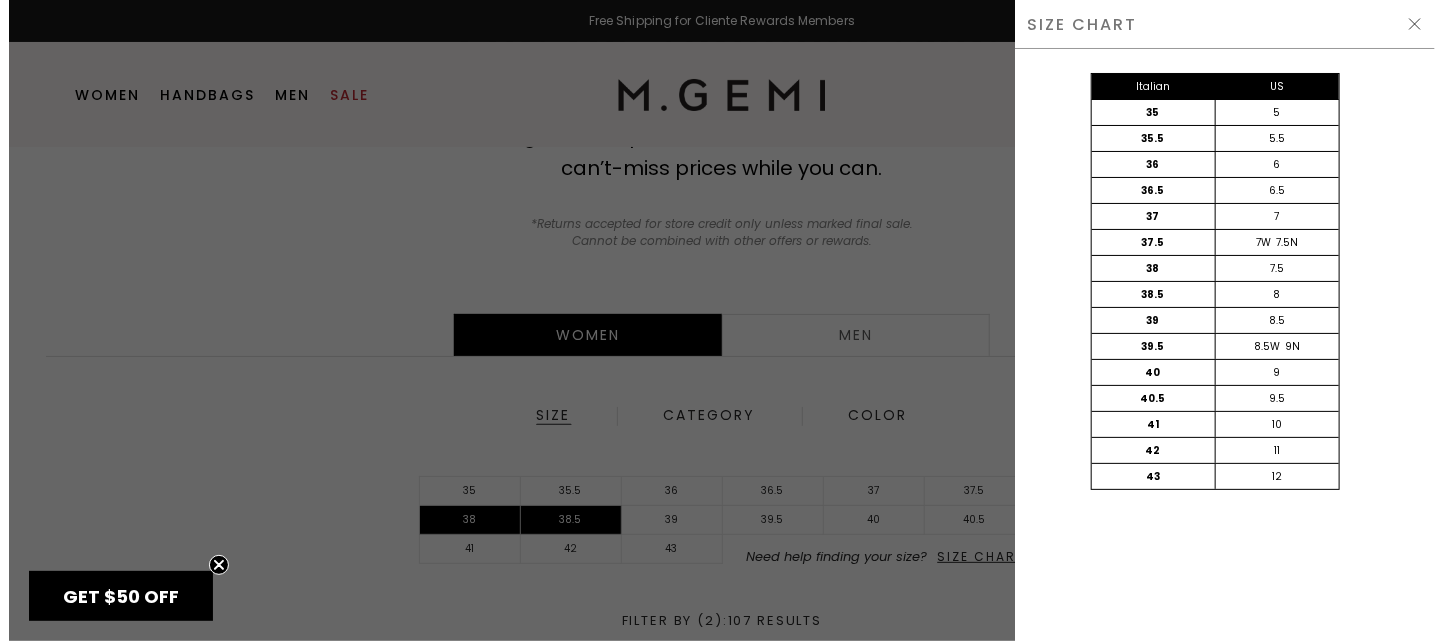 scroll, scrollTop: 0, scrollLeft: 0, axis: both 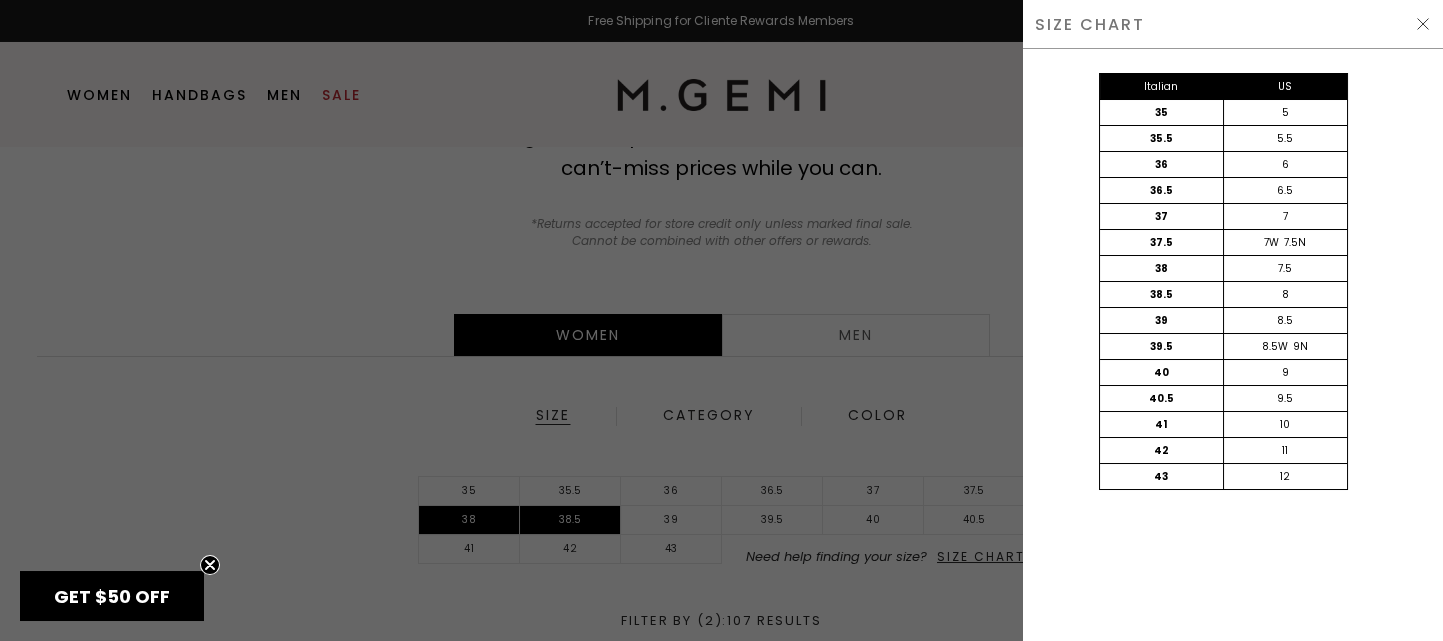 click at bounding box center (721, 320) 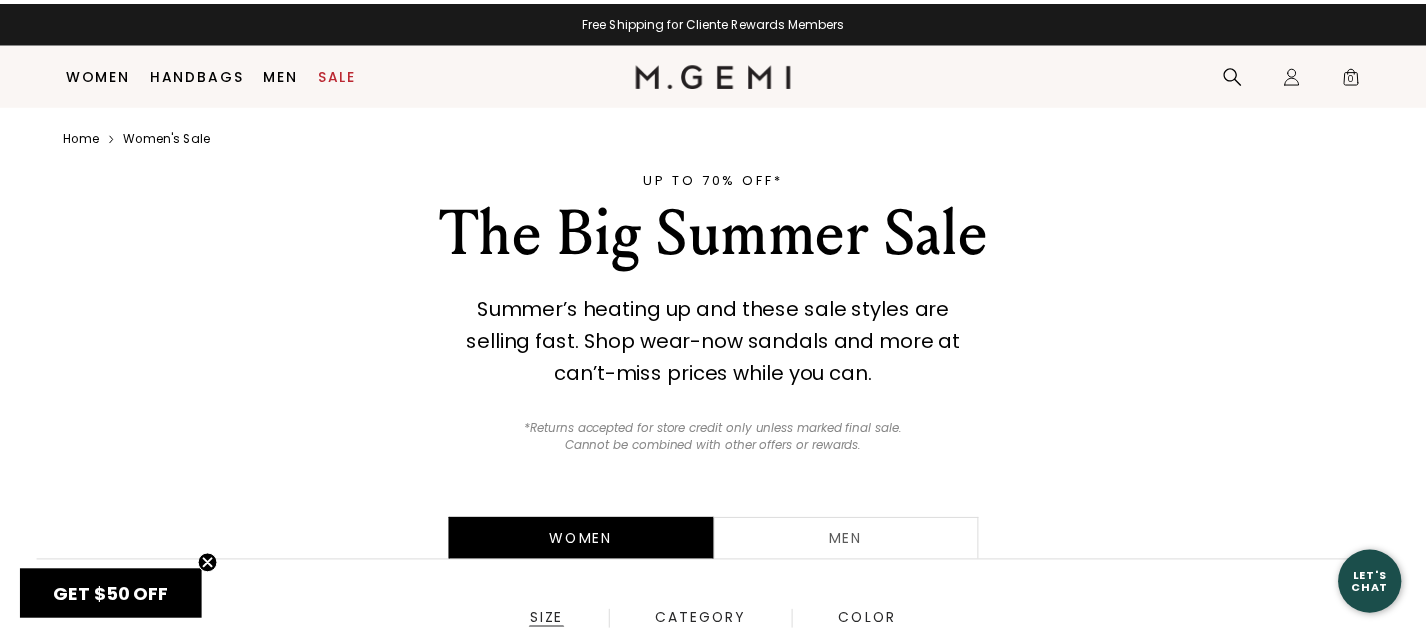 scroll, scrollTop: 204, scrollLeft: 0, axis: vertical 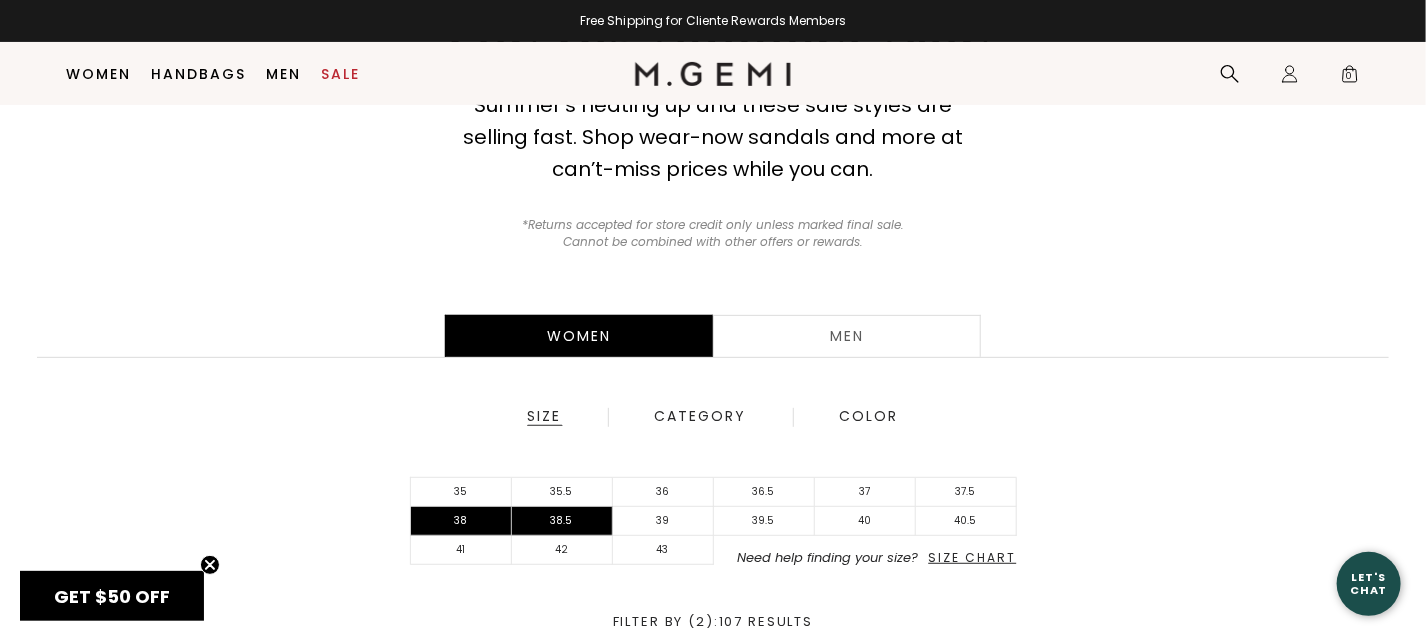 click on "38" at bounding box center [461, 521] 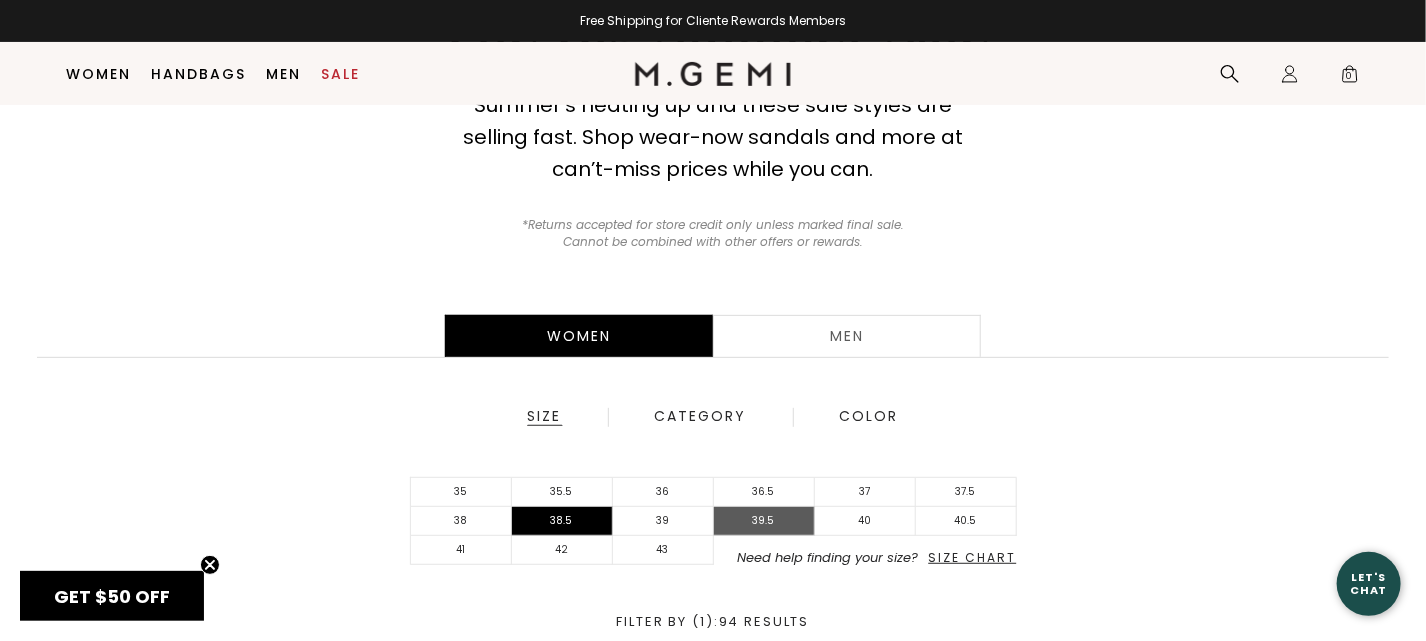 click on "39.5" at bounding box center (764, 521) 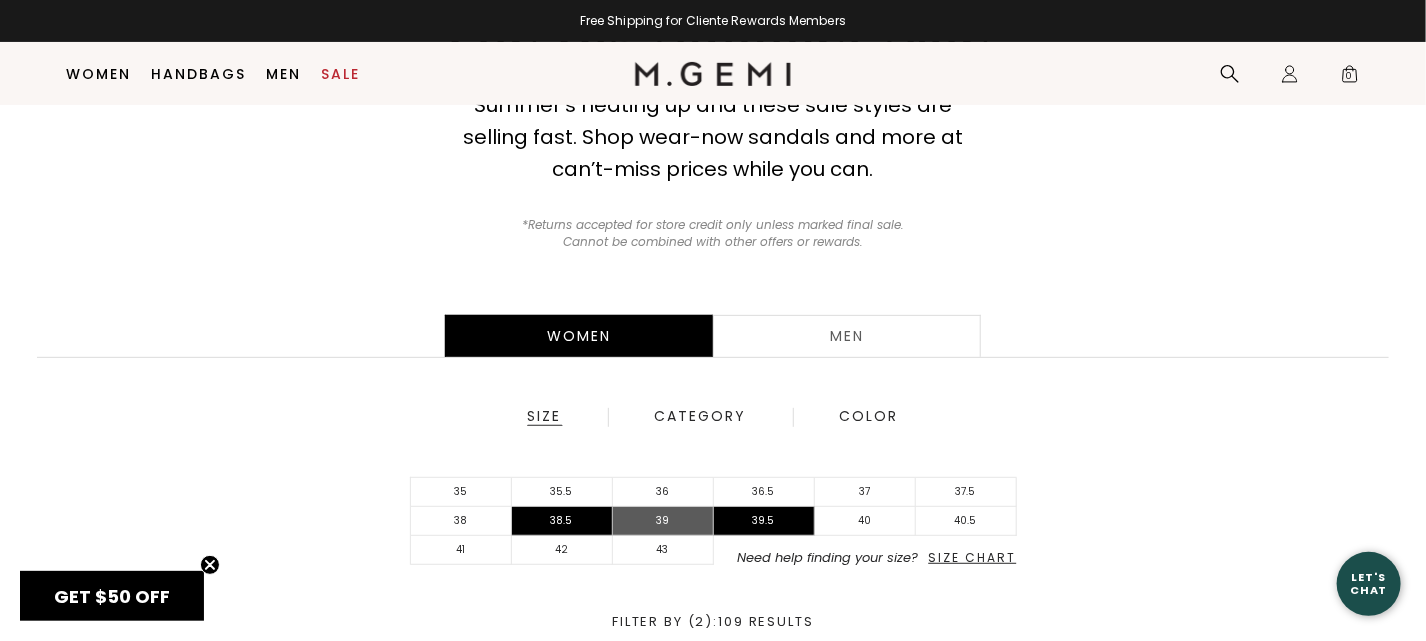 scroll, scrollTop: 0, scrollLeft: 0, axis: both 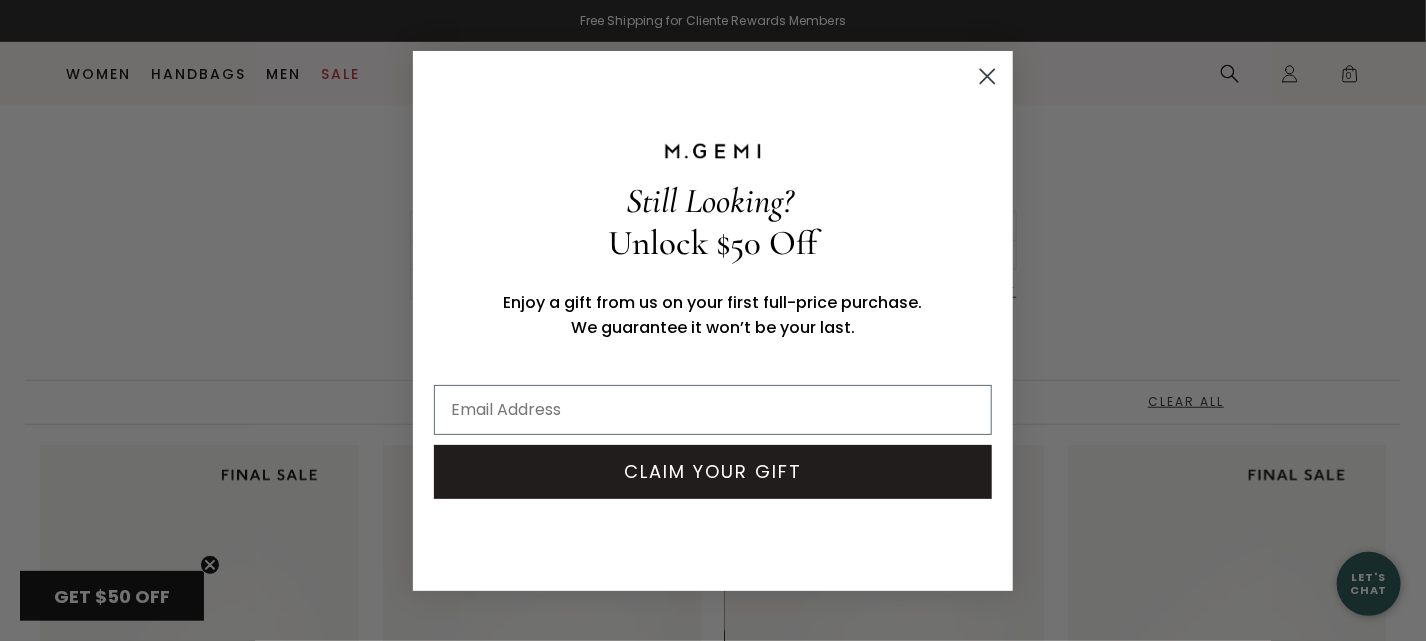 click 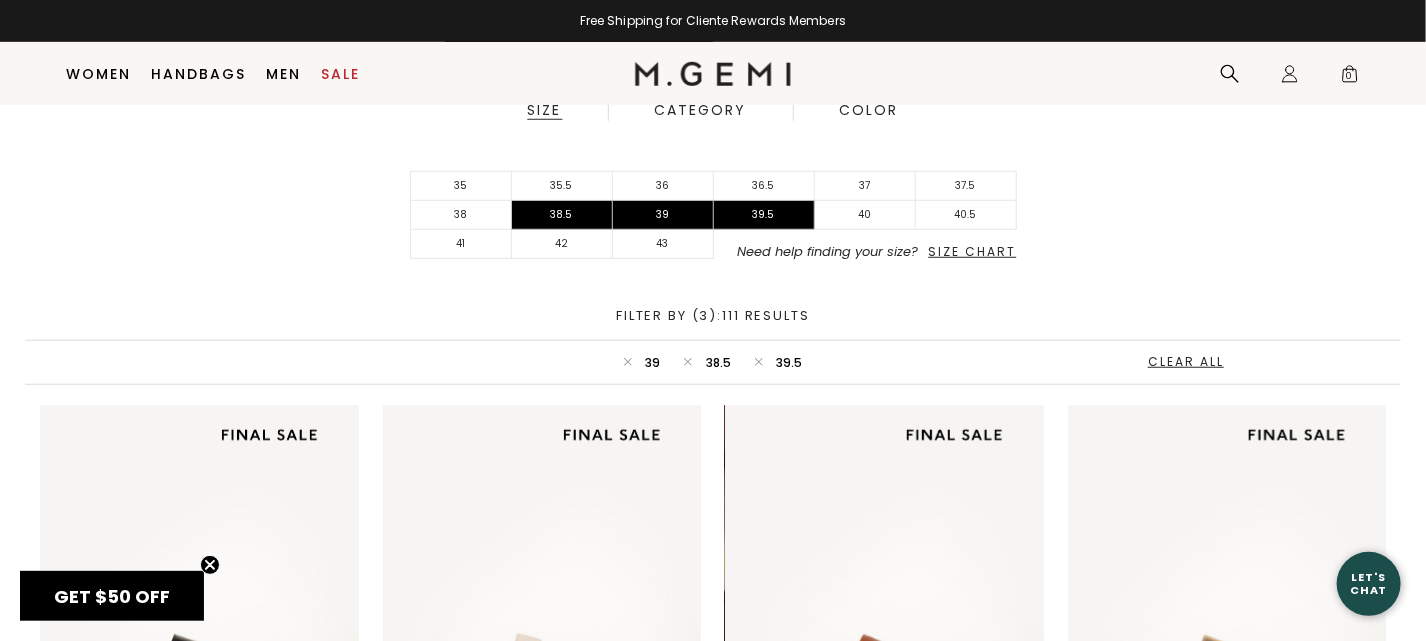scroll, scrollTop: 509, scrollLeft: 0, axis: vertical 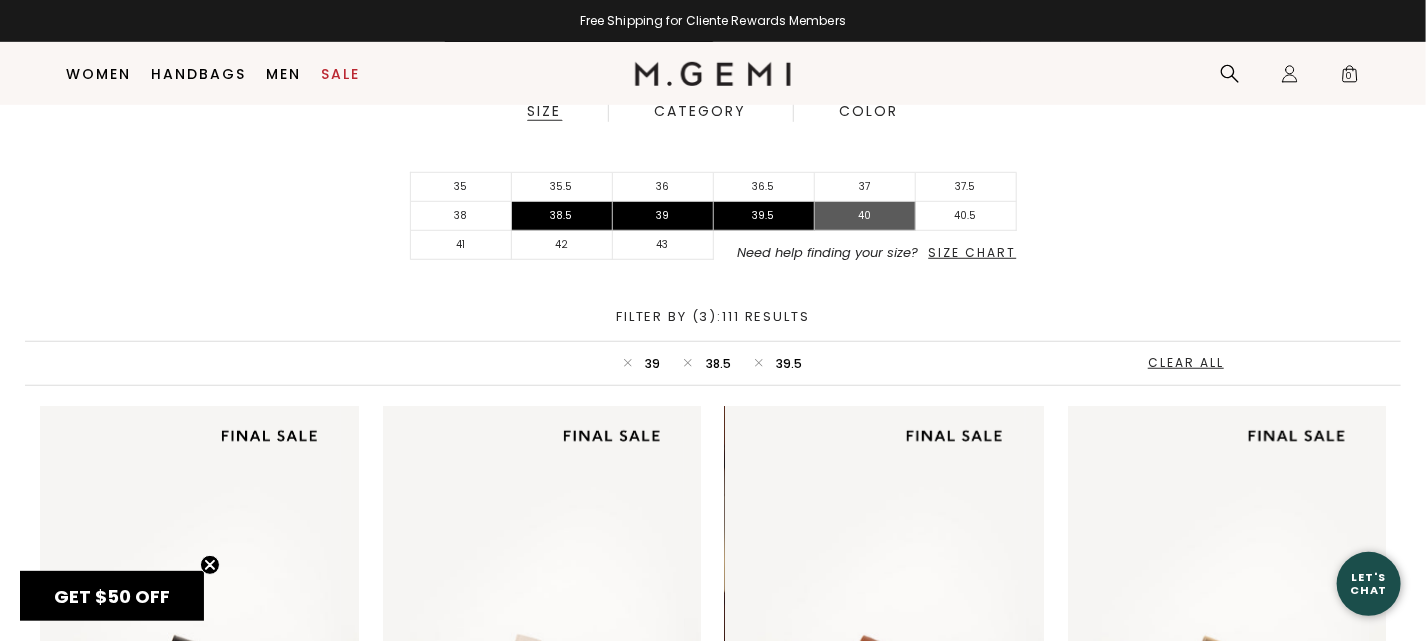 click on "40" at bounding box center (865, 216) 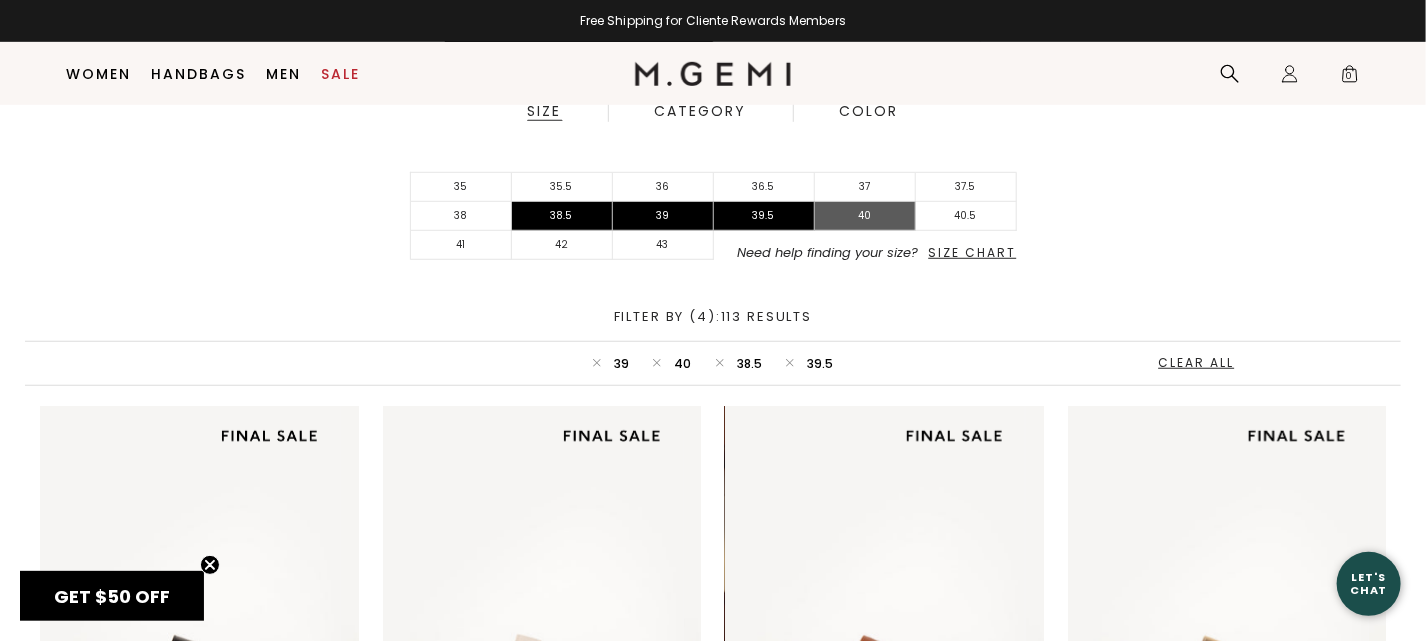 scroll, scrollTop: 0, scrollLeft: 0, axis: both 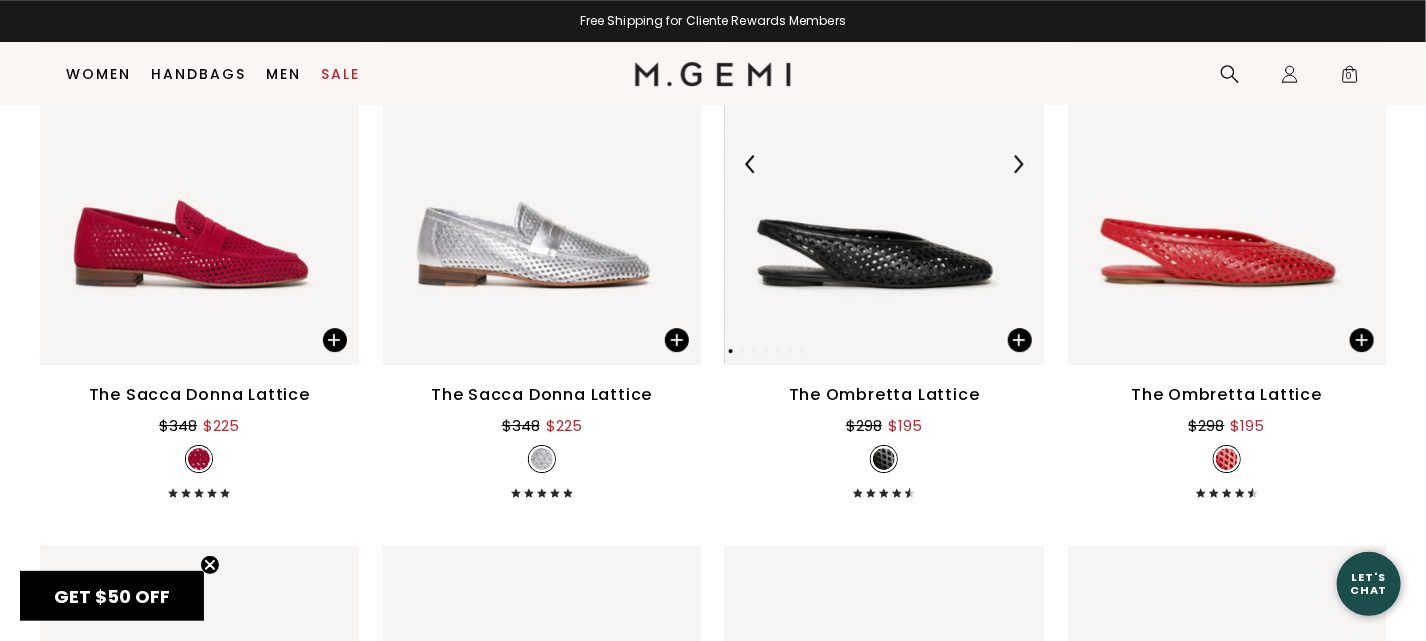 click at bounding box center (1018, 164) 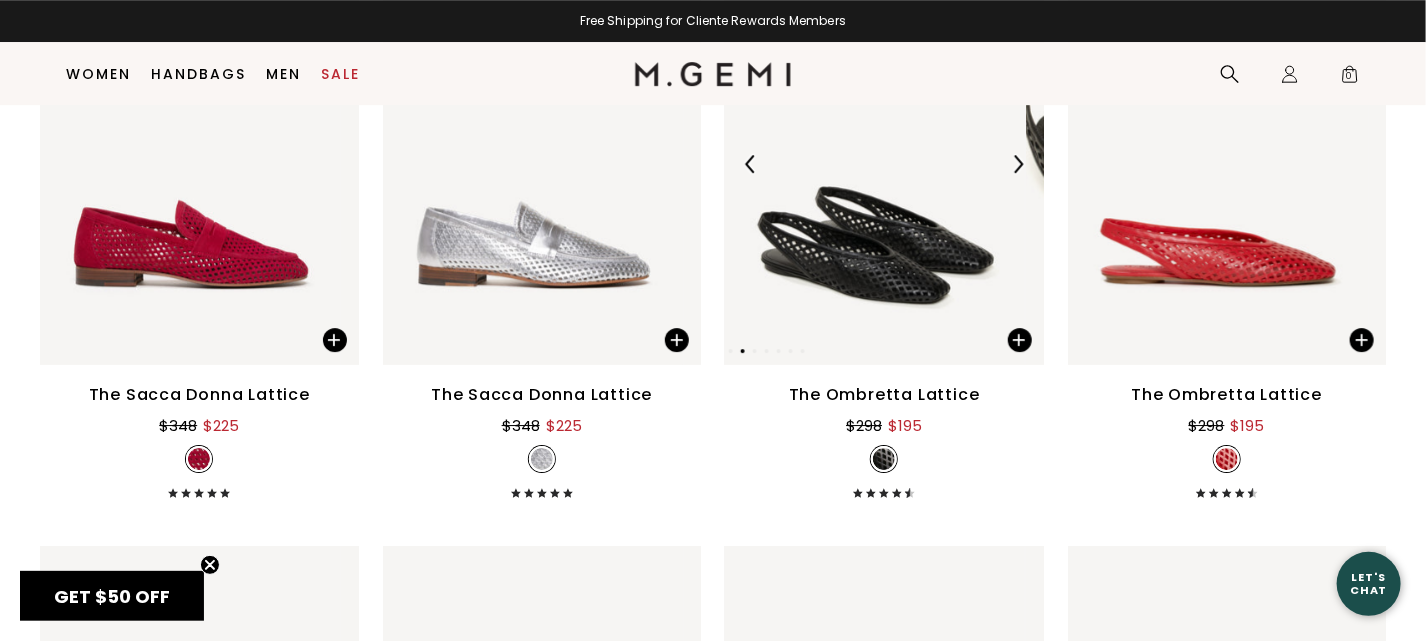 click at bounding box center [1018, 164] 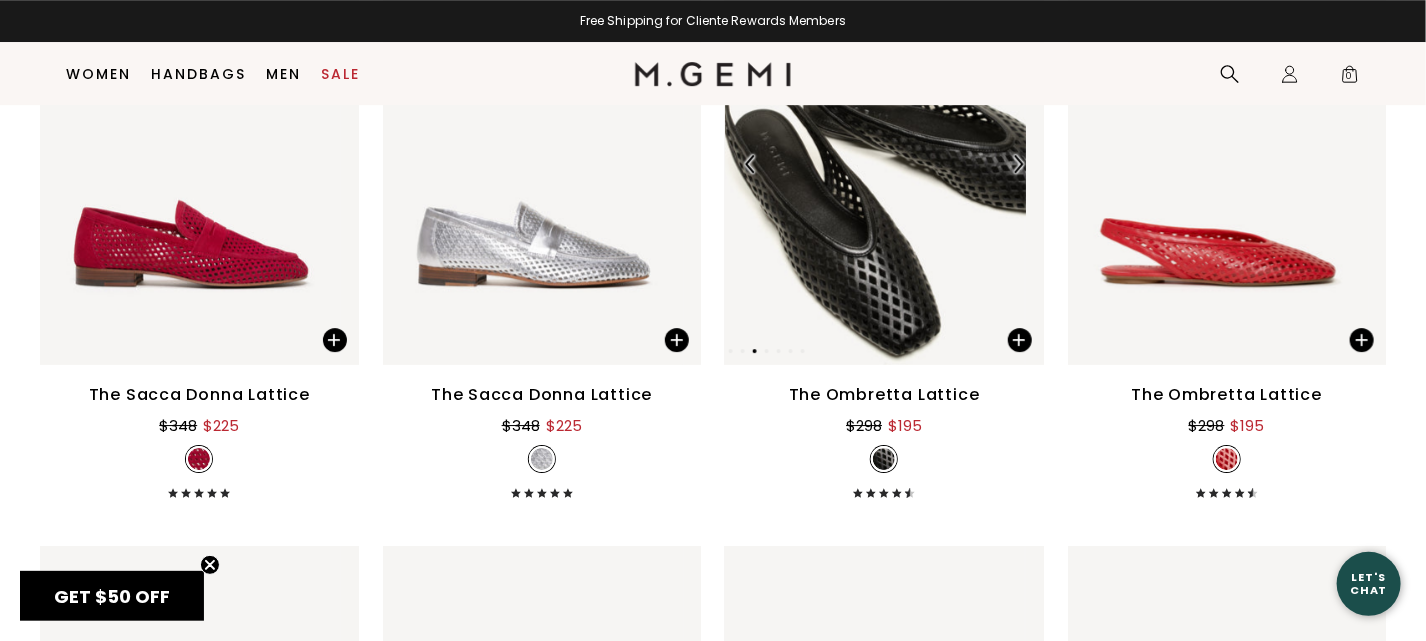 click at bounding box center (1018, 164) 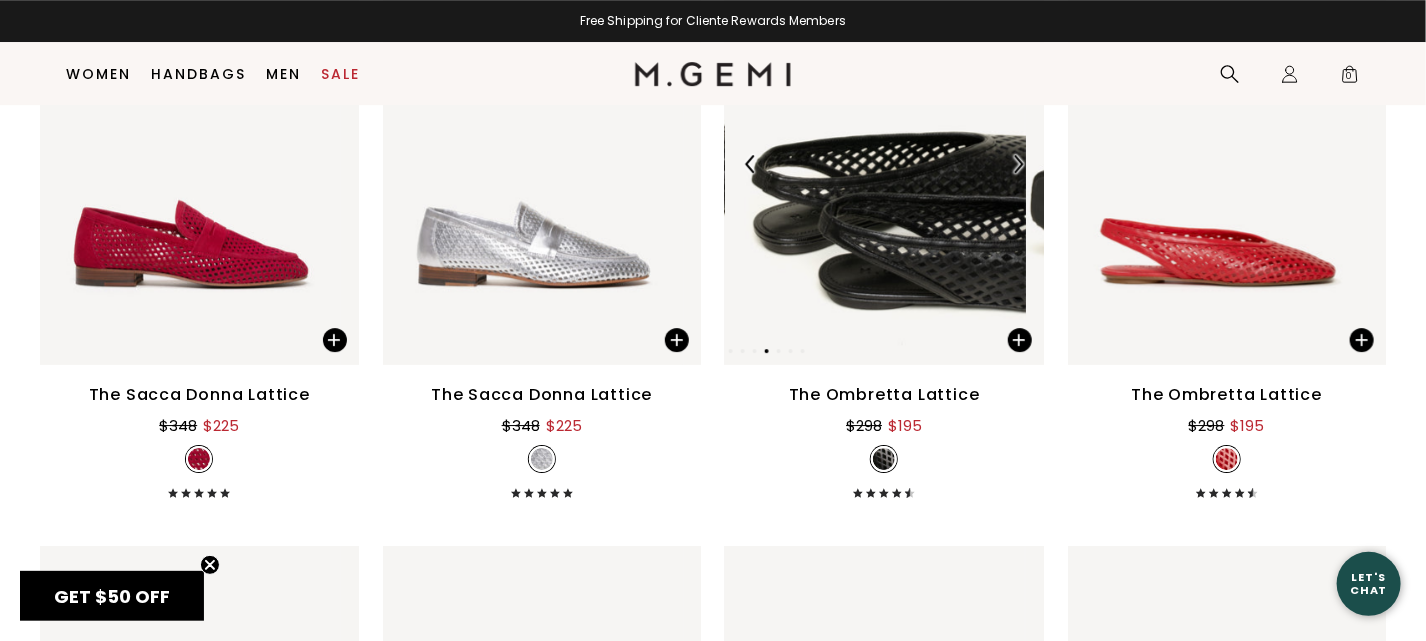 click at bounding box center (1018, 164) 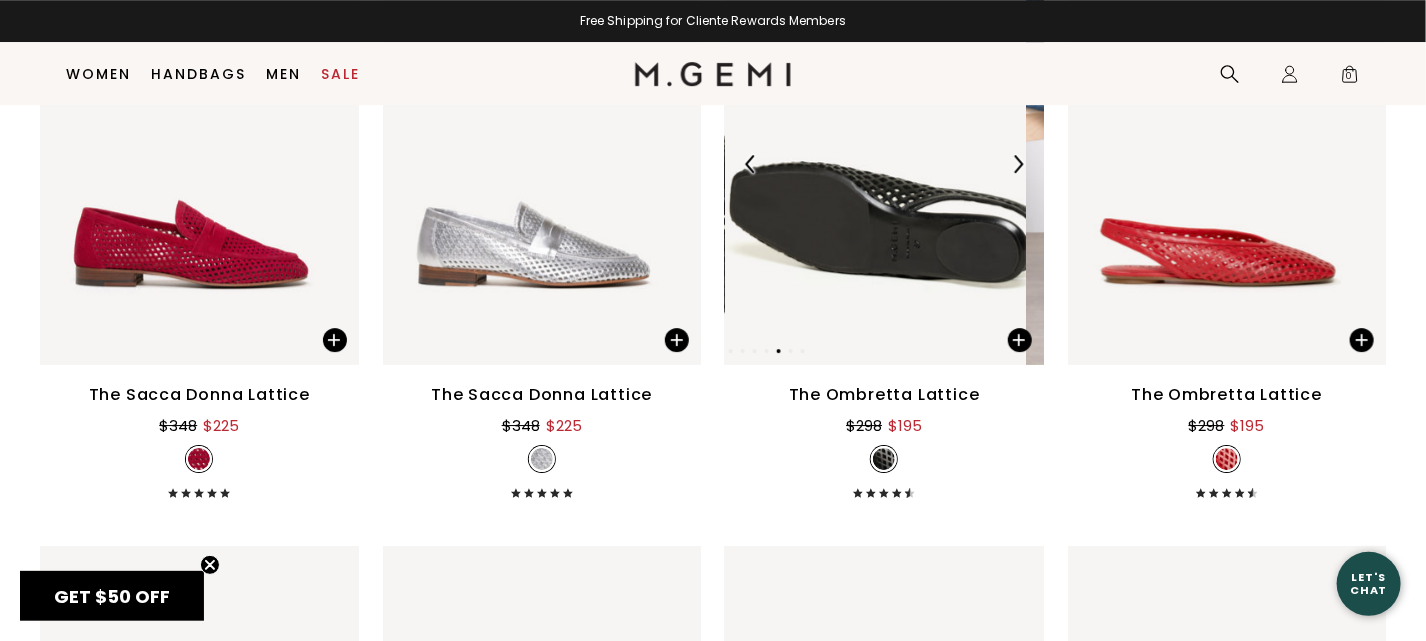 click at bounding box center (1018, 164) 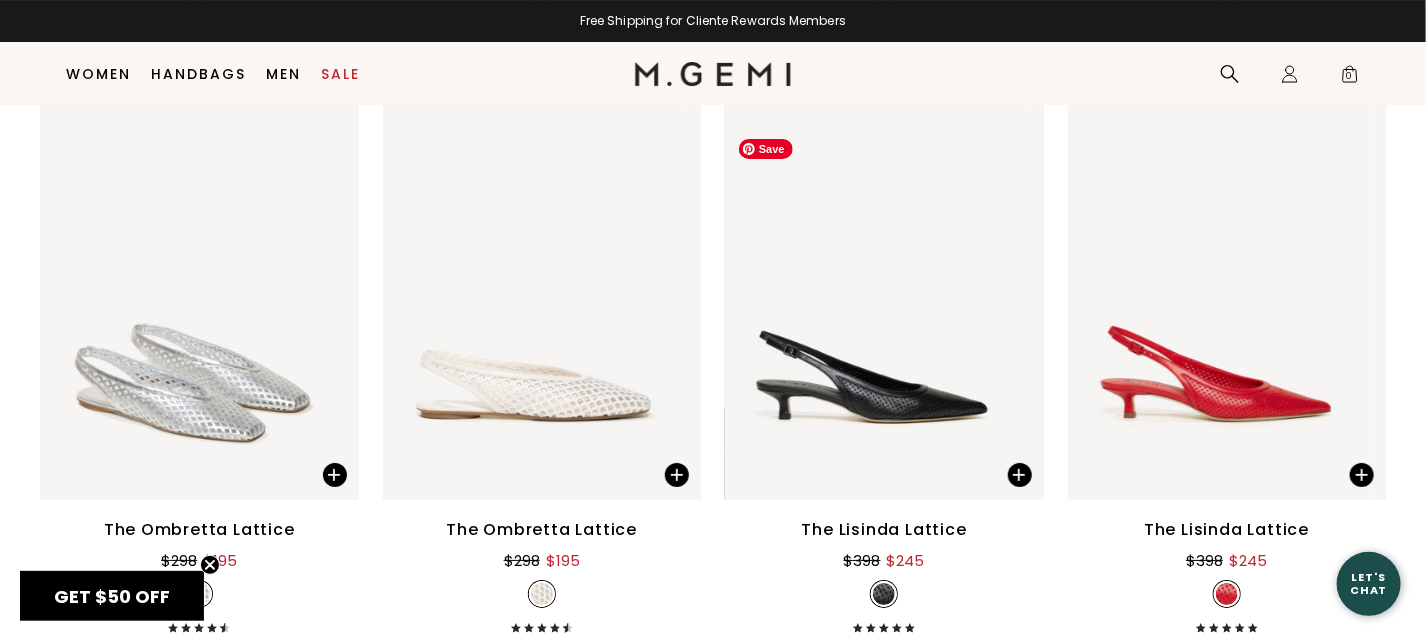 scroll, scrollTop: 3343, scrollLeft: 0, axis: vertical 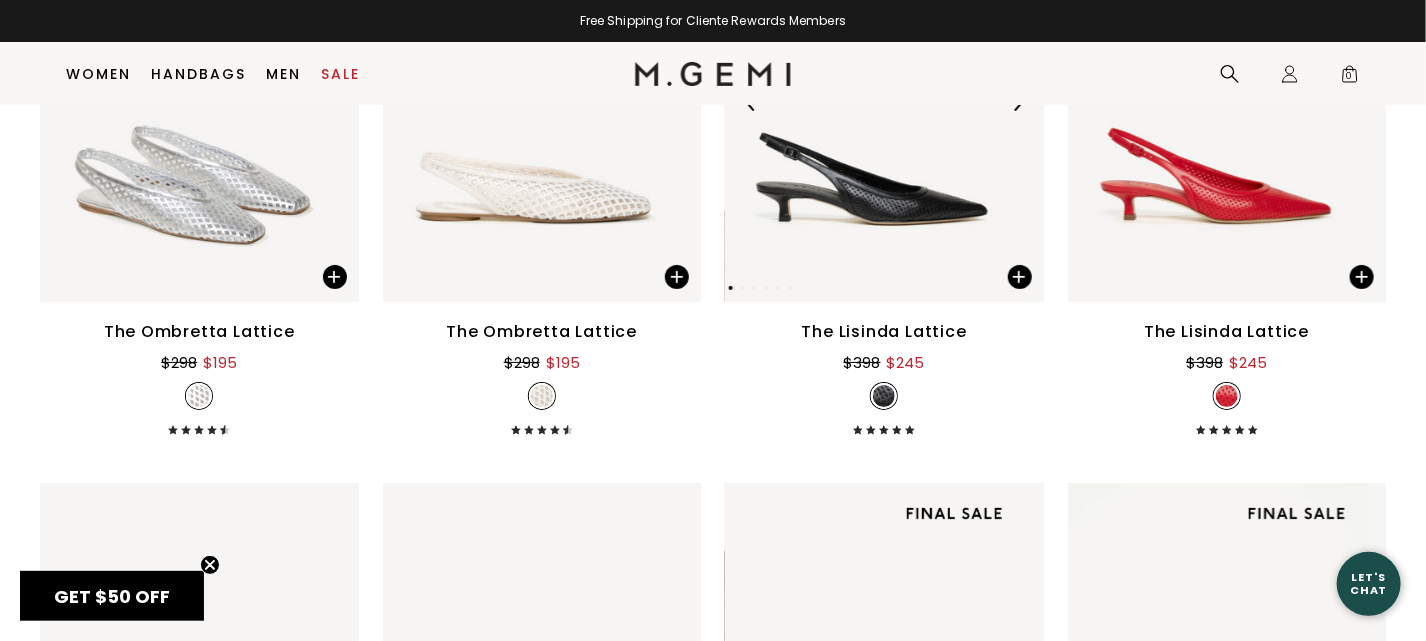 click at bounding box center [1018, 102] 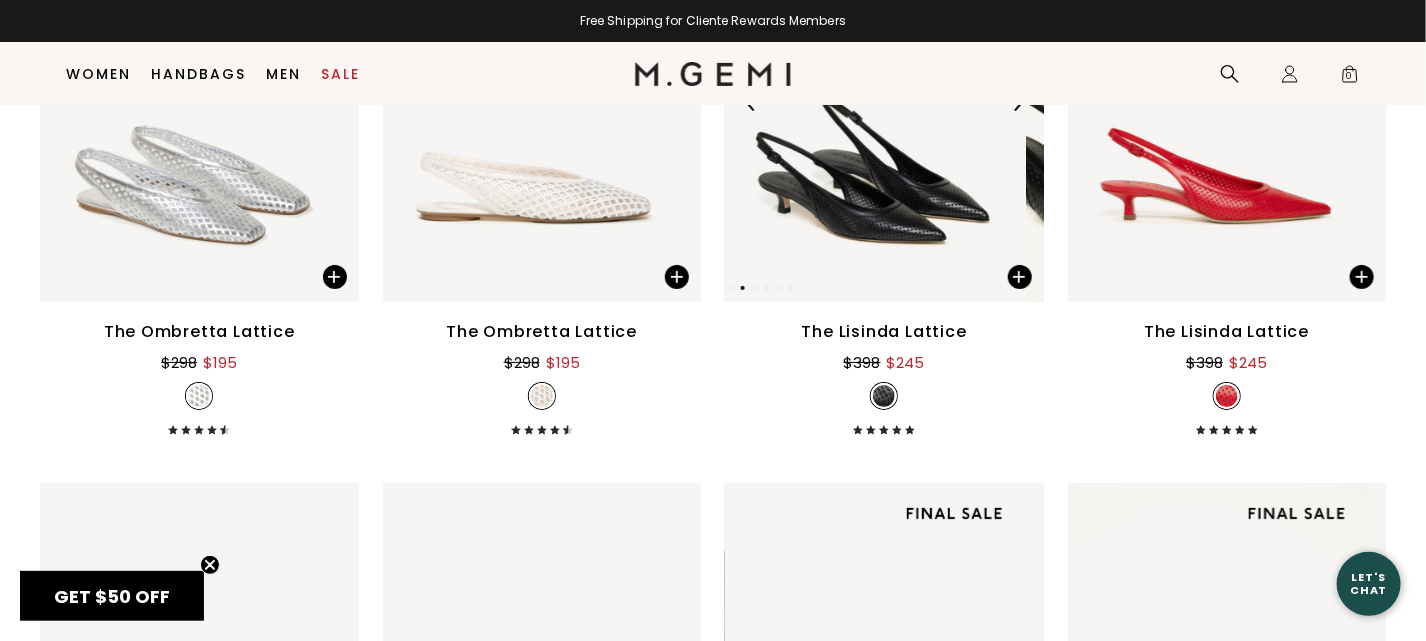 click at bounding box center [1018, 102] 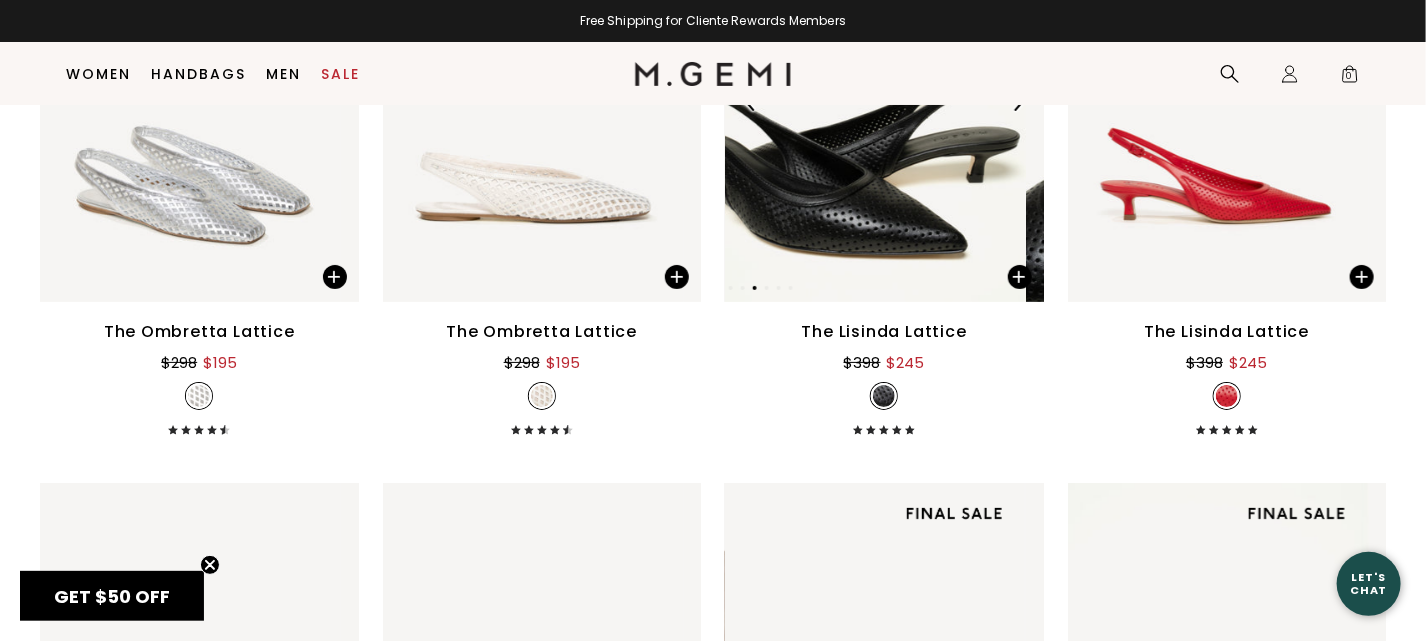 click at bounding box center [1018, 102] 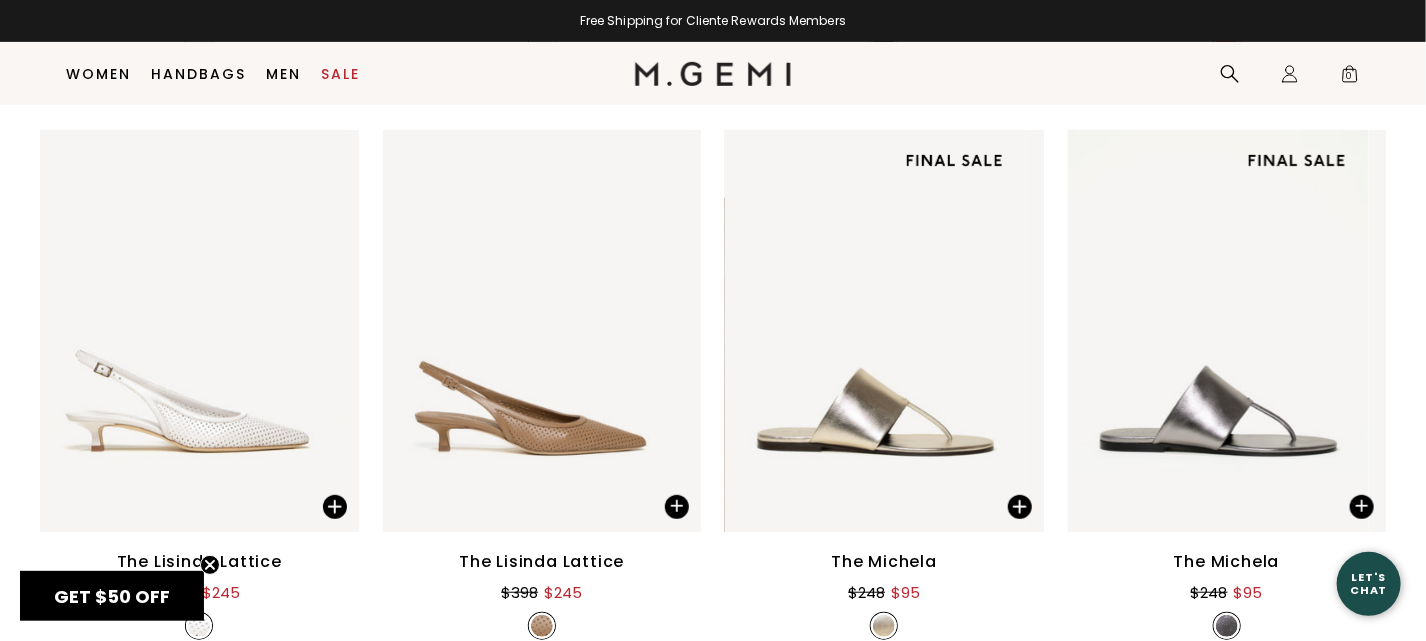 scroll, scrollTop: 3842, scrollLeft: 0, axis: vertical 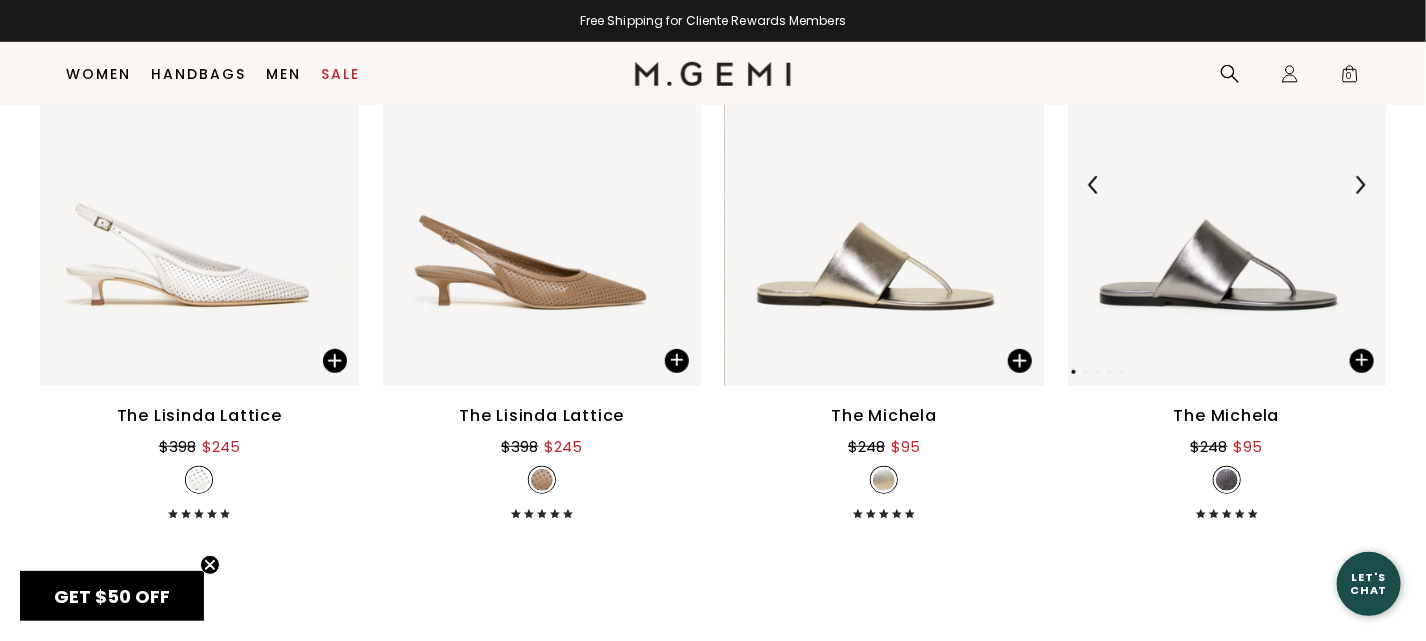 click at bounding box center (1360, 185) 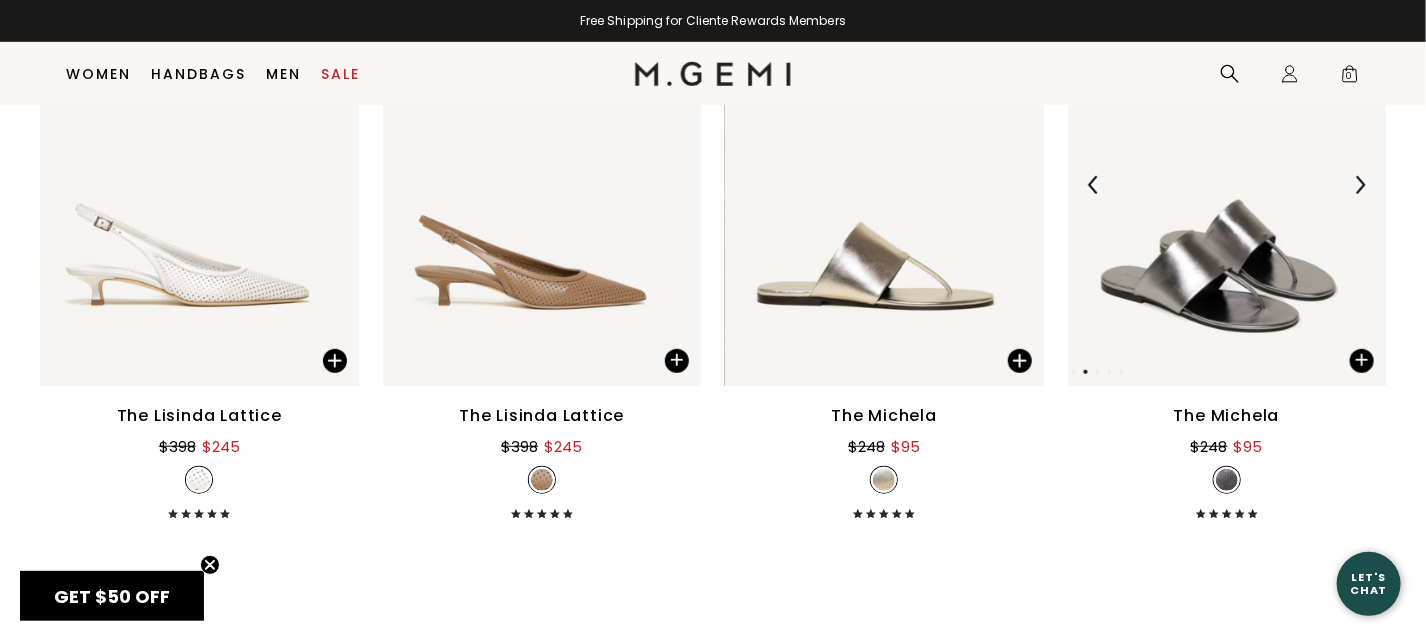 click at bounding box center (1360, 185) 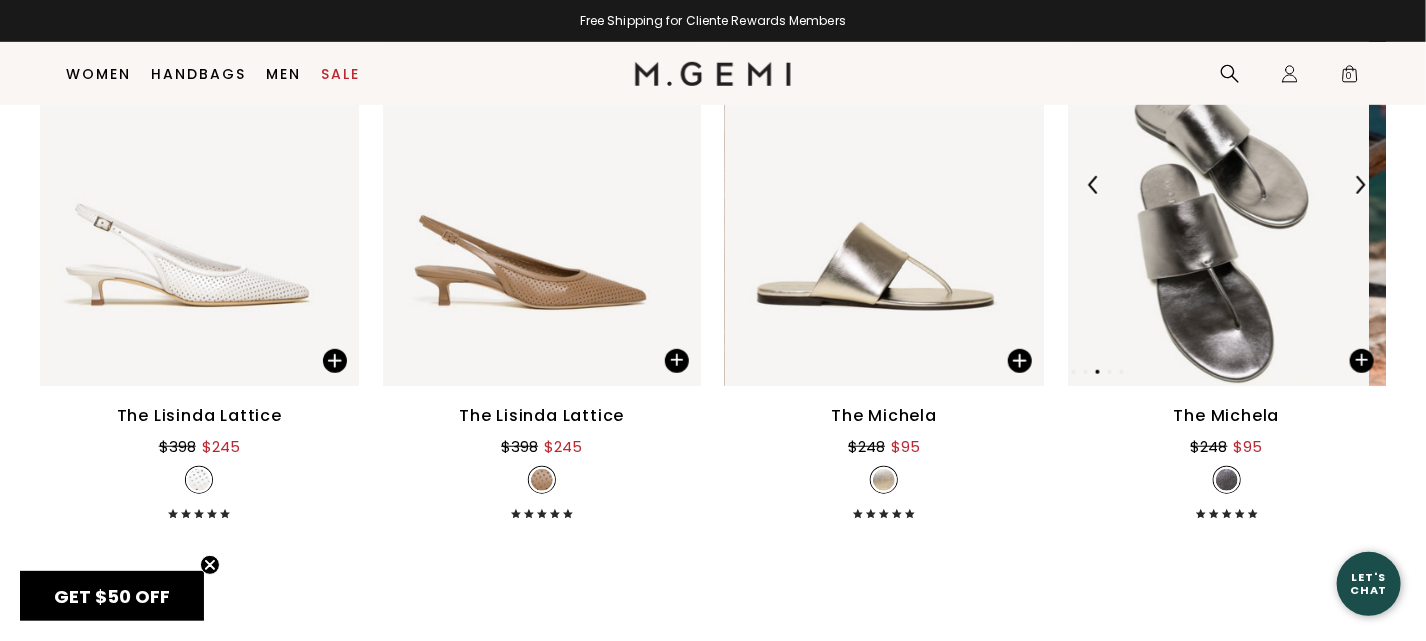 click at bounding box center [1360, 185] 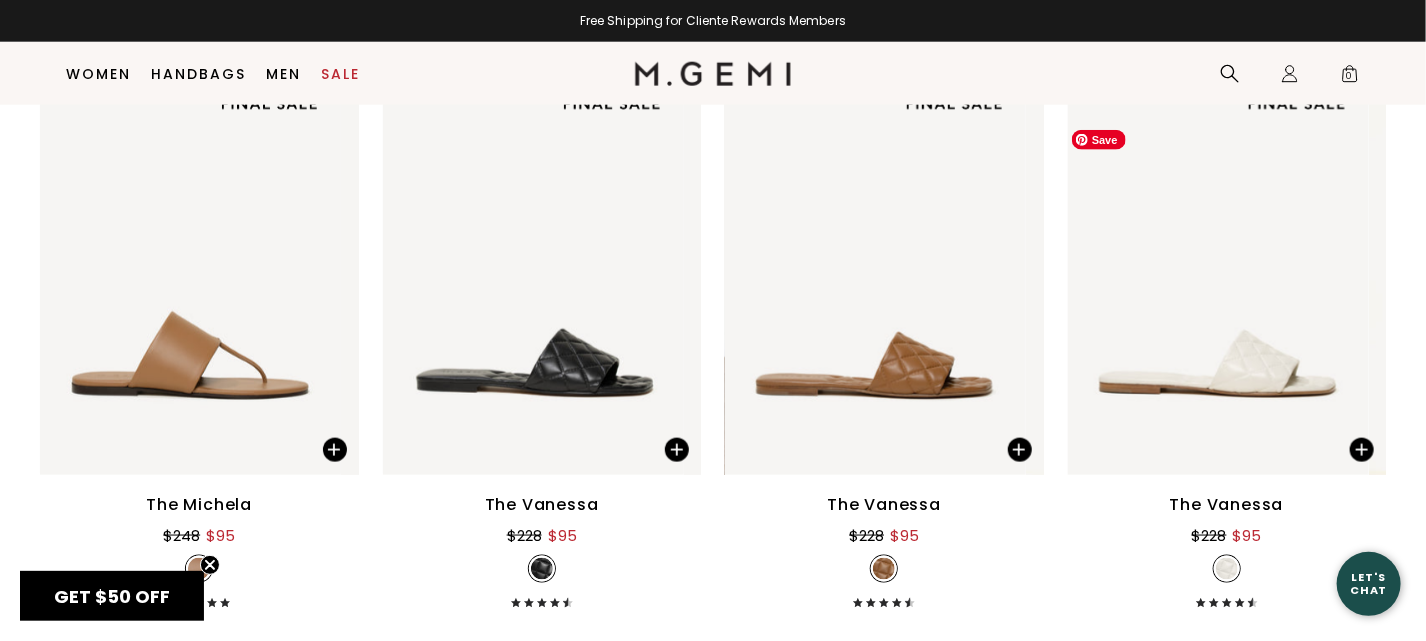 scroll, scrollTop: 4336, scrollLeft: 0, axis: vertical 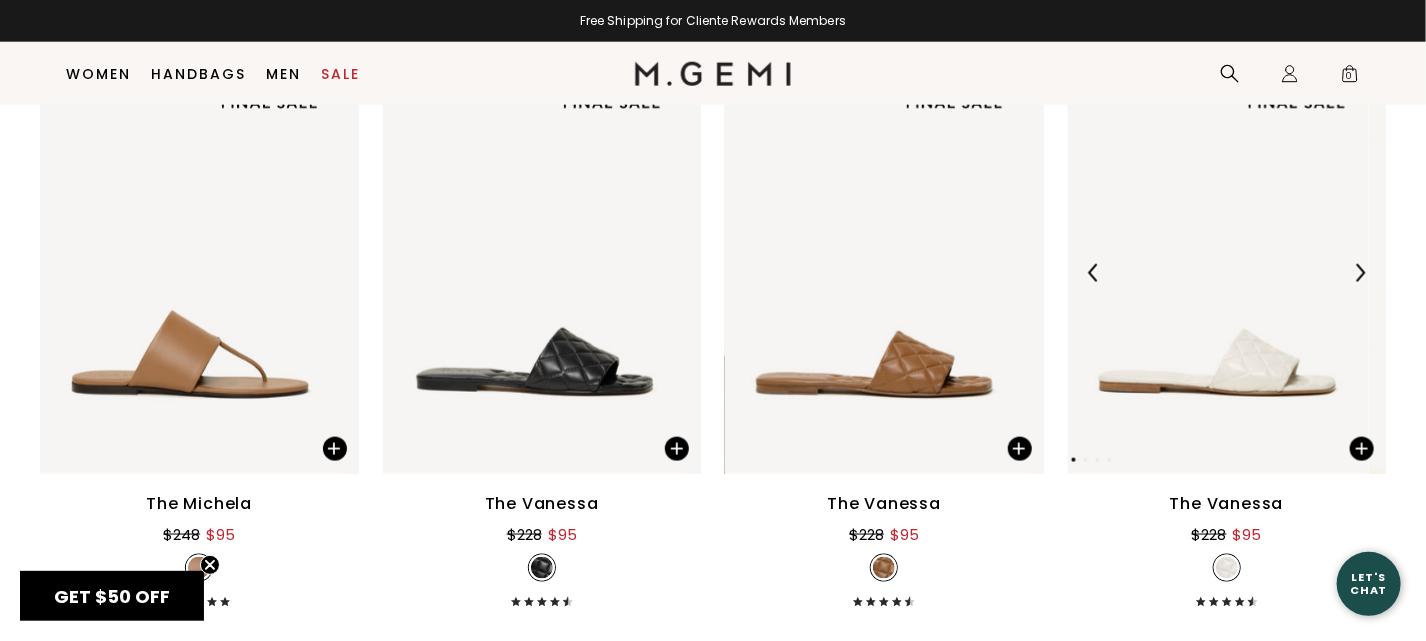 click at bounding box center [1360, 273] 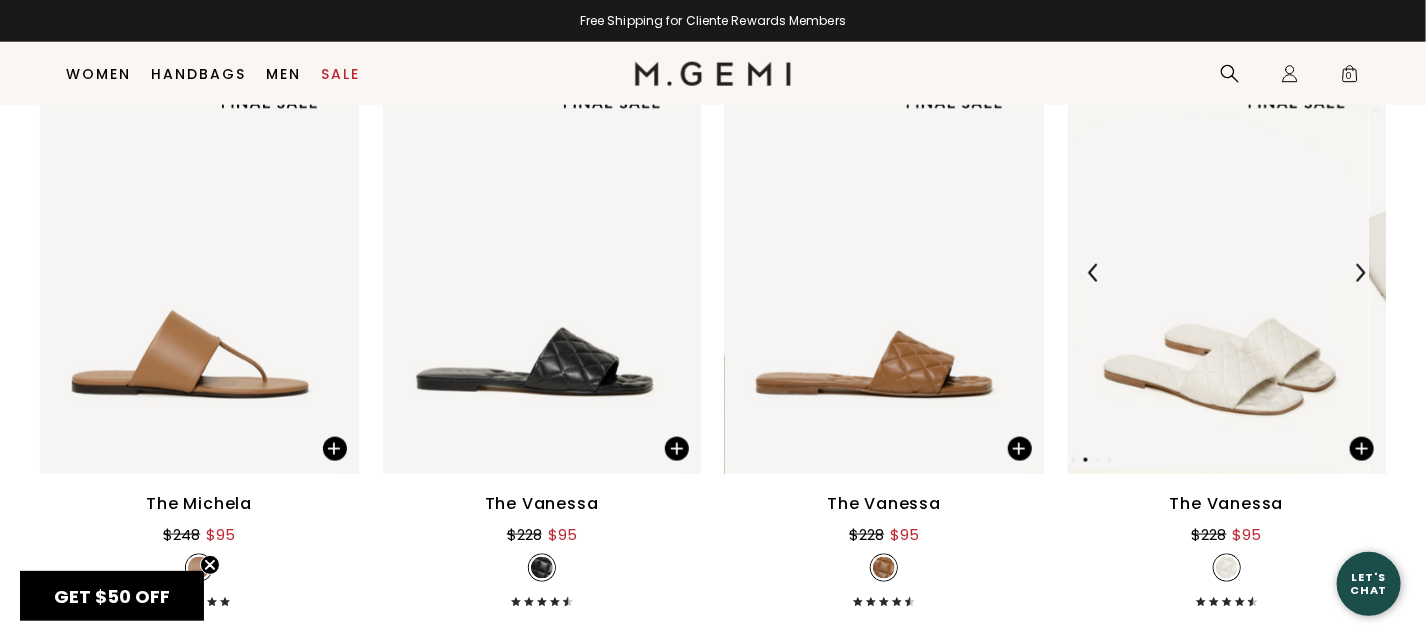 click at bounding box center (1360, 273) 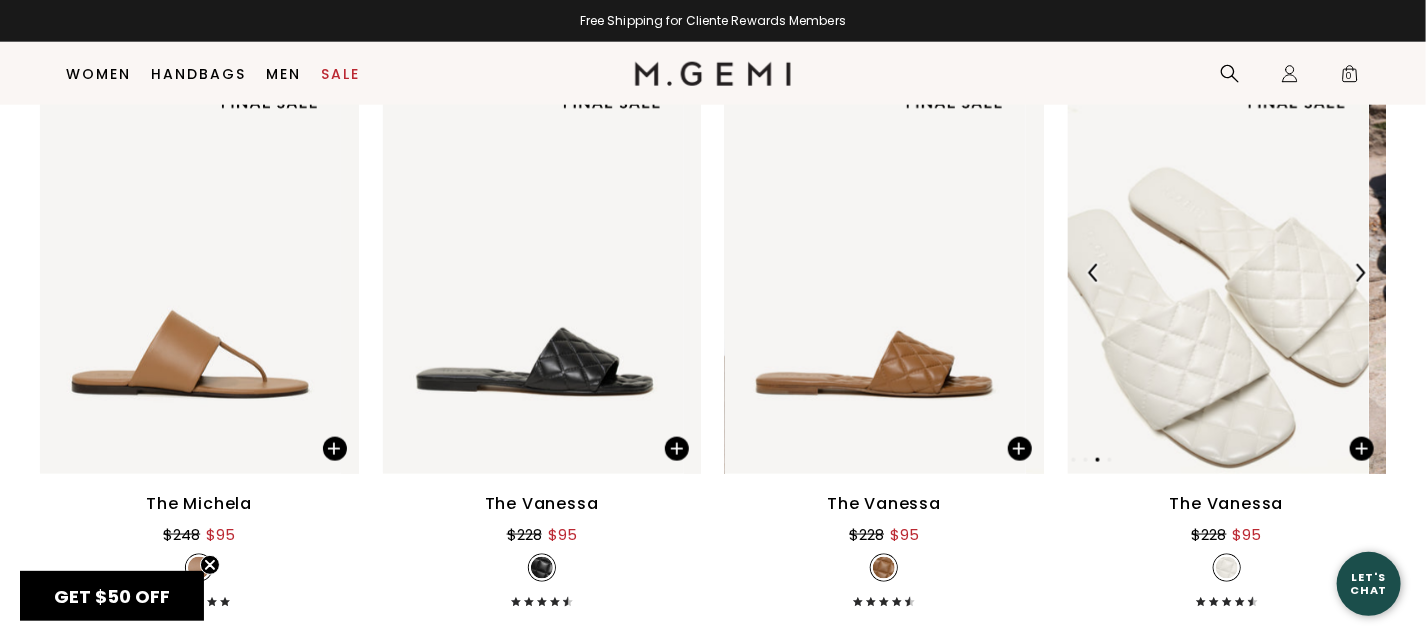 click at bounding box center (1360, 273) 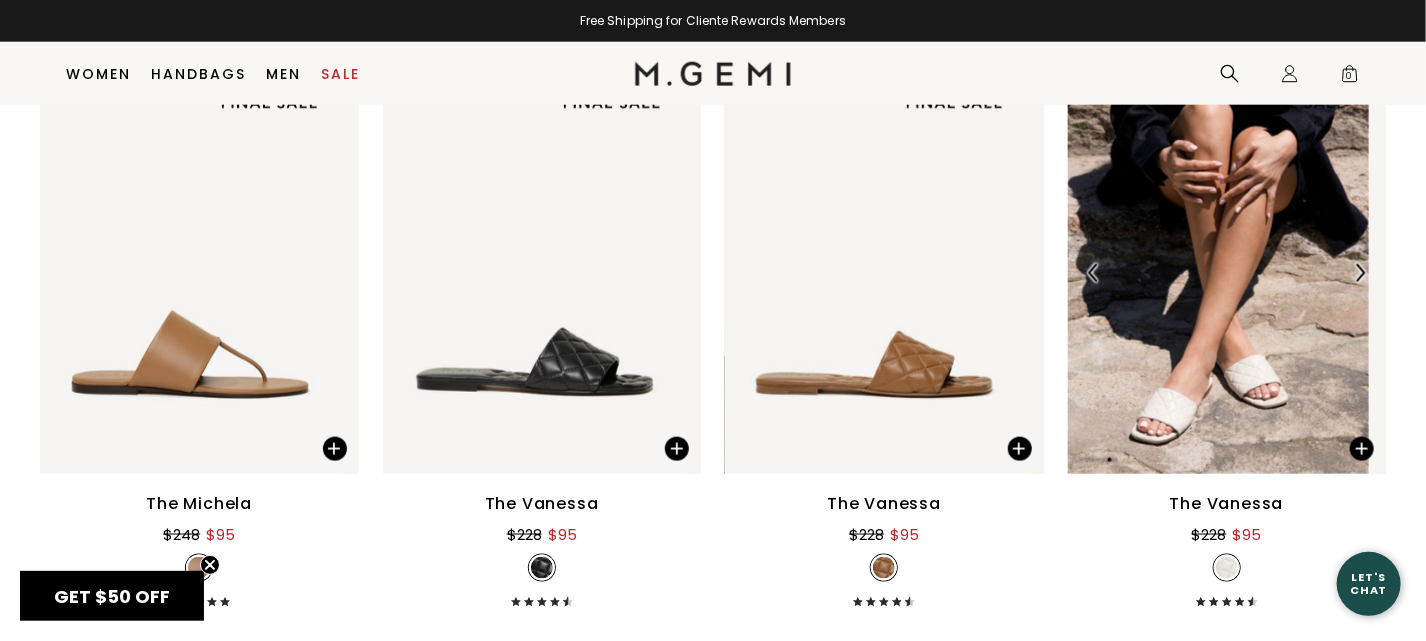 click at bounding box center [1360, 273] 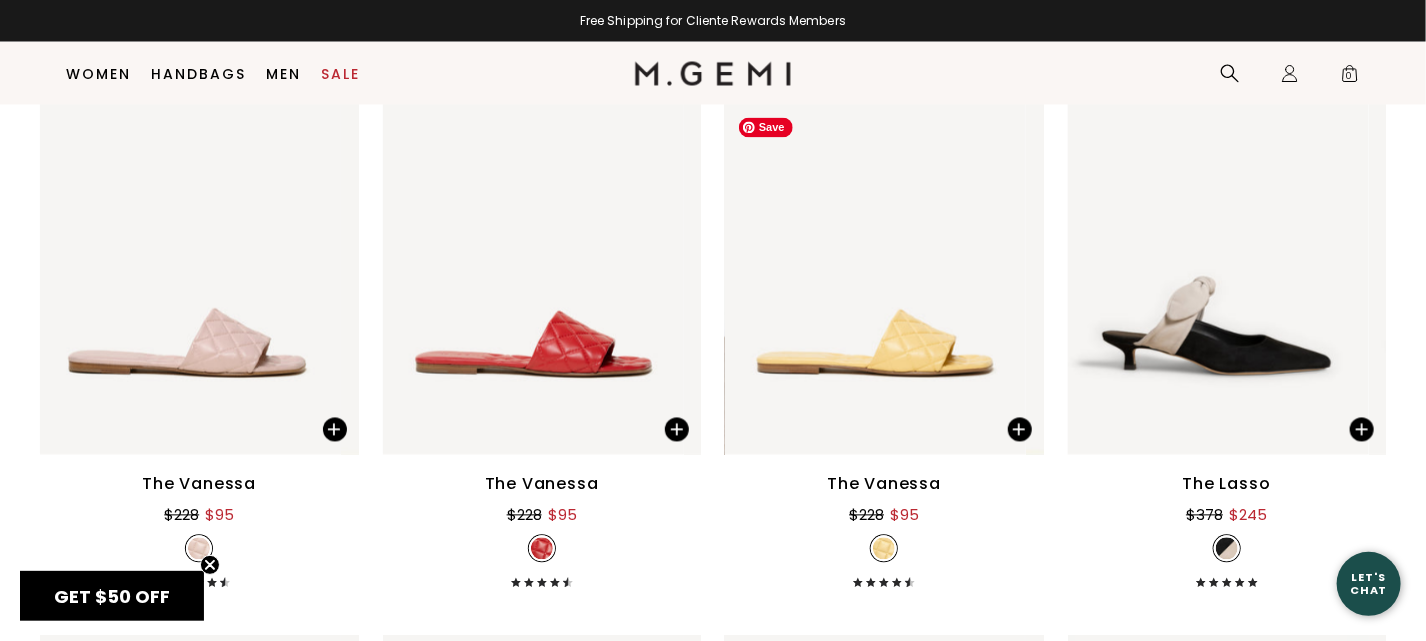 scroll, scrollTop: 4997, scrollLeft: 0, axis: vertical 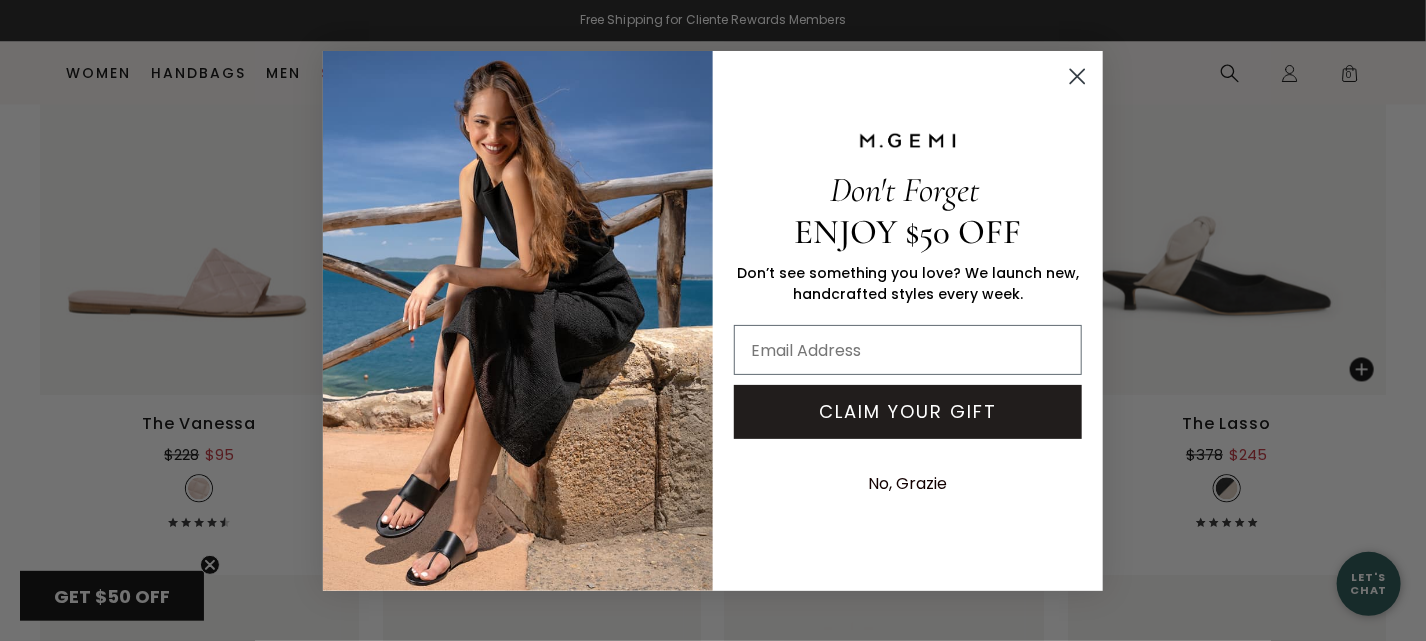click 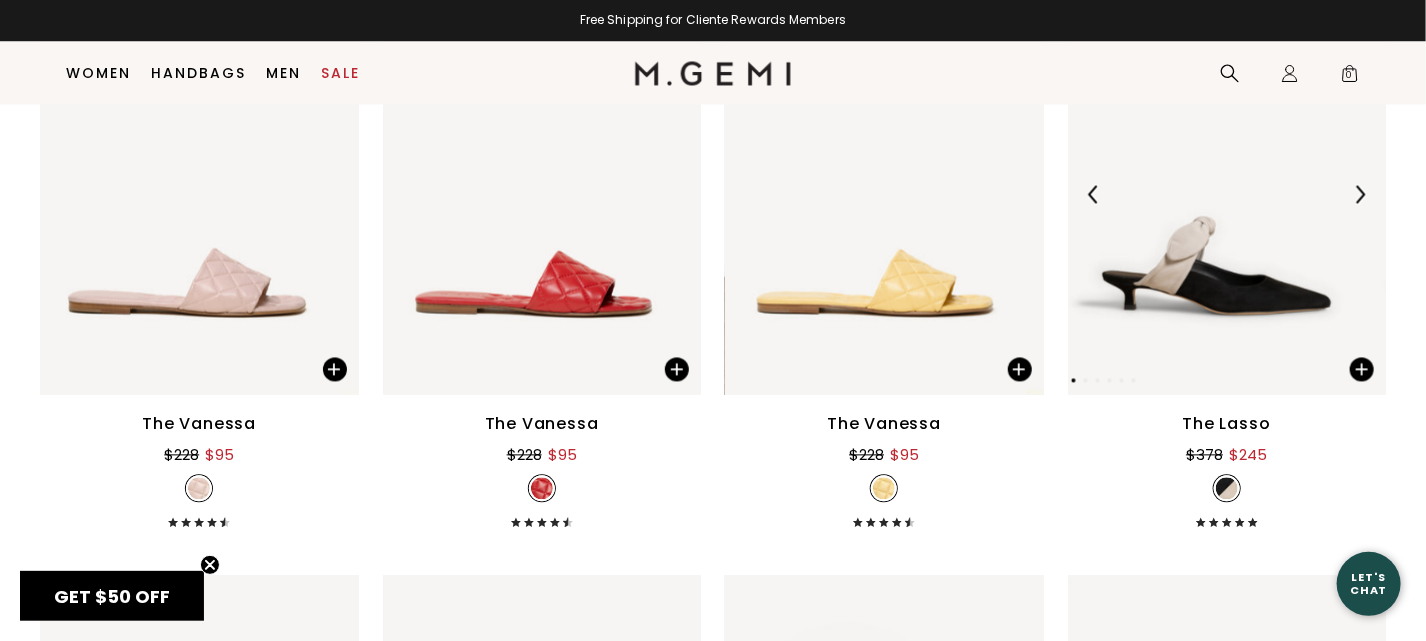 click at bounding box center (1360, 195) 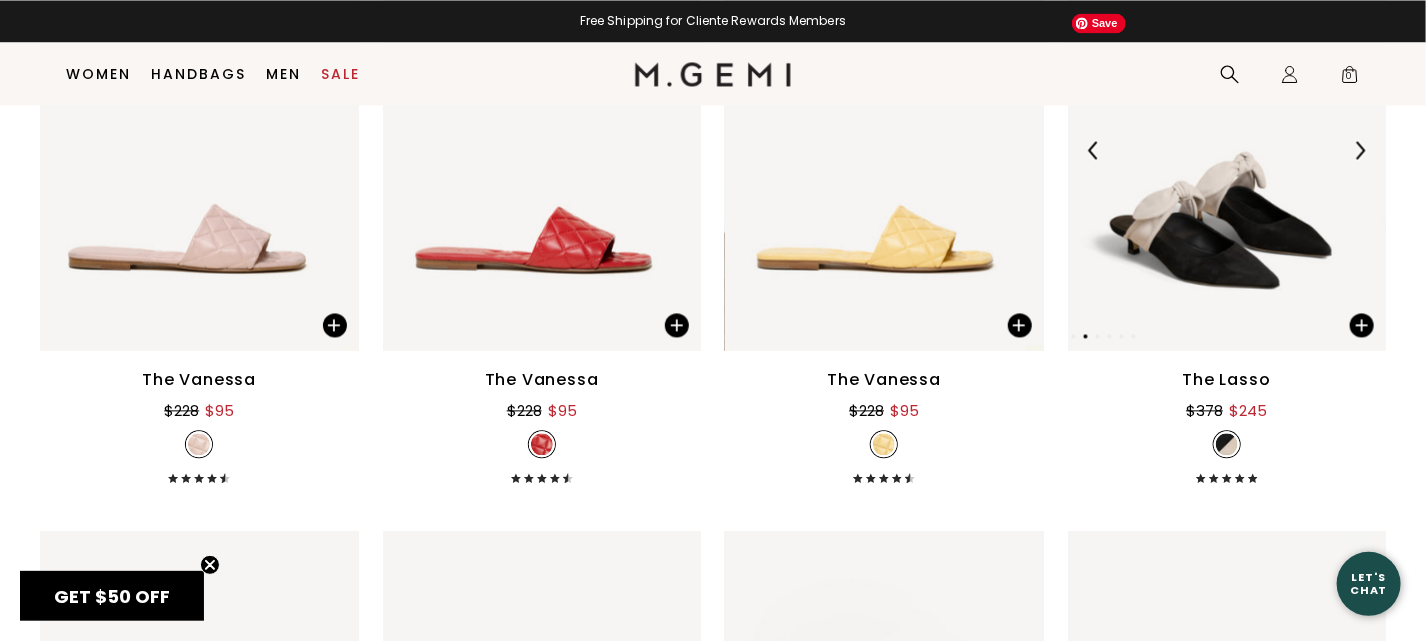 scroll, scrollTop: 5004, scrollLeft: 0, axis: vertical 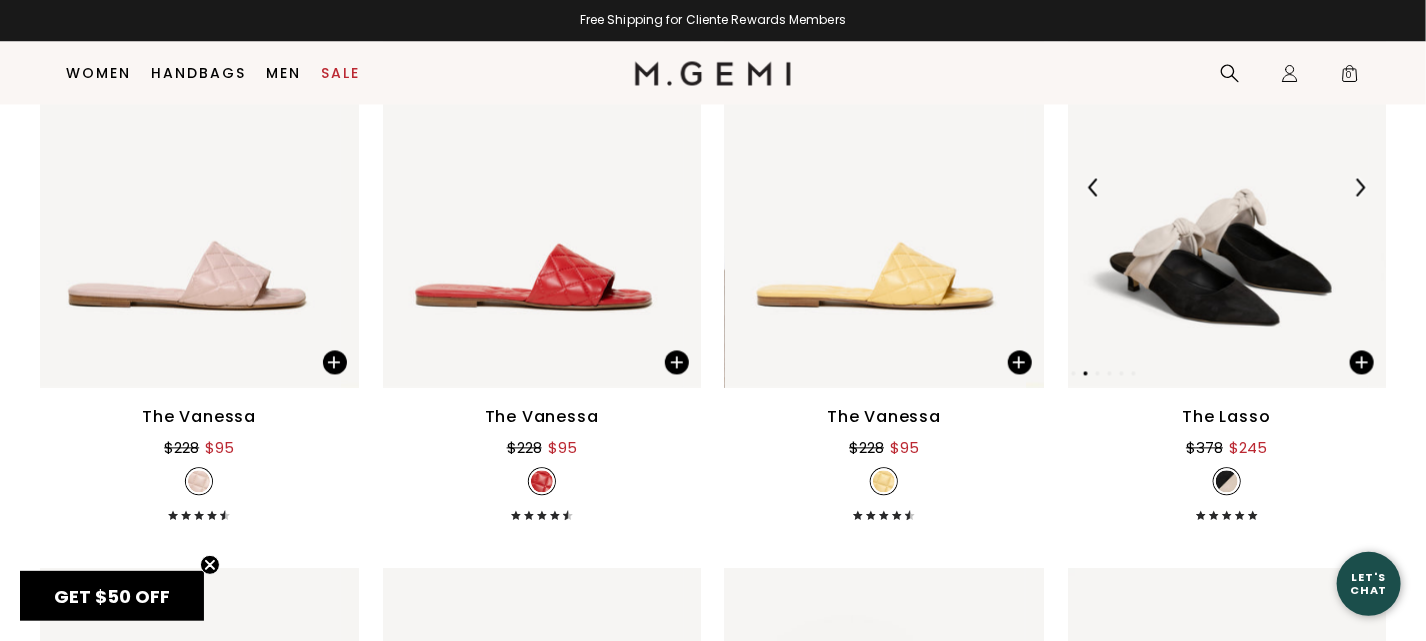 click at bounding box center (1360, 188) 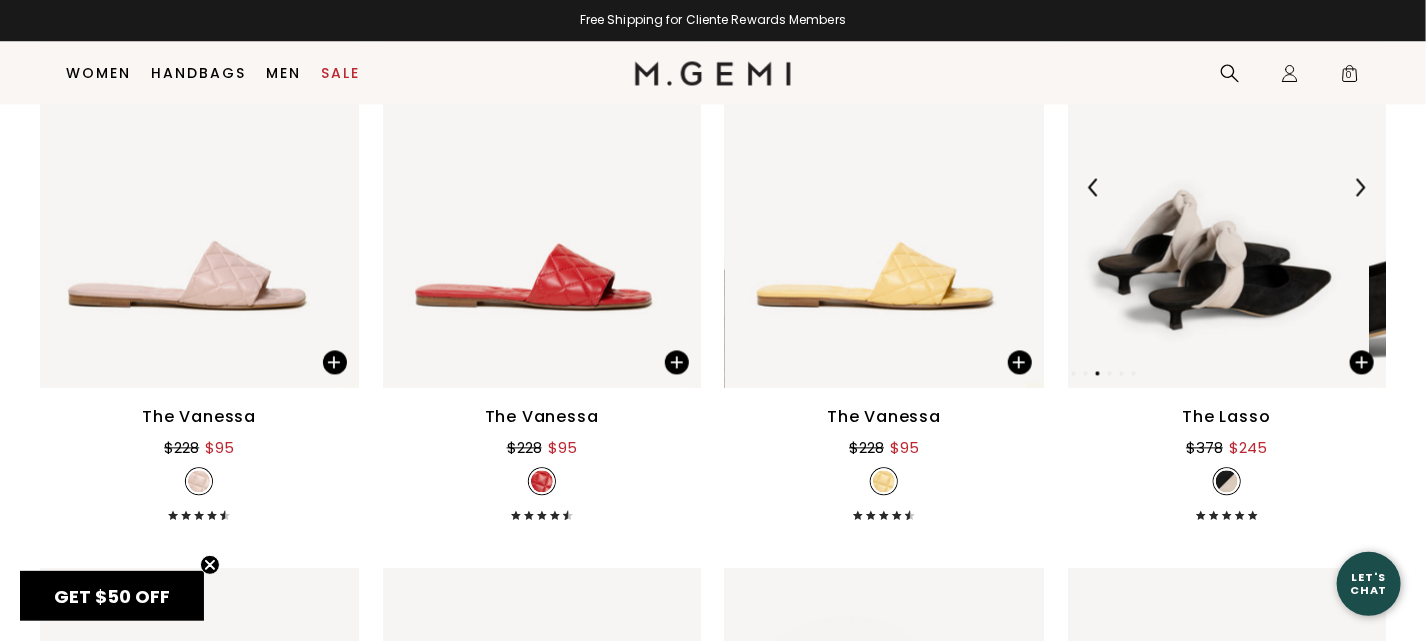 click at bounding box center (1360, 188) 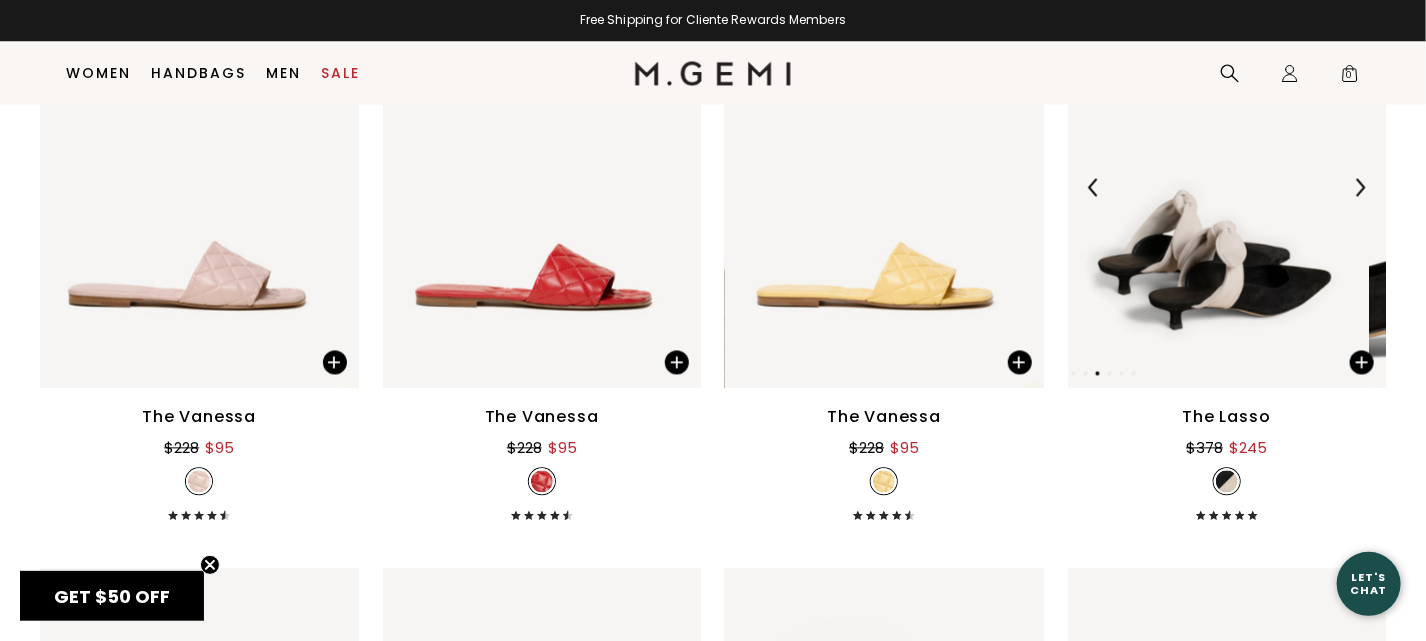 click at bounding box center [1360, 188] 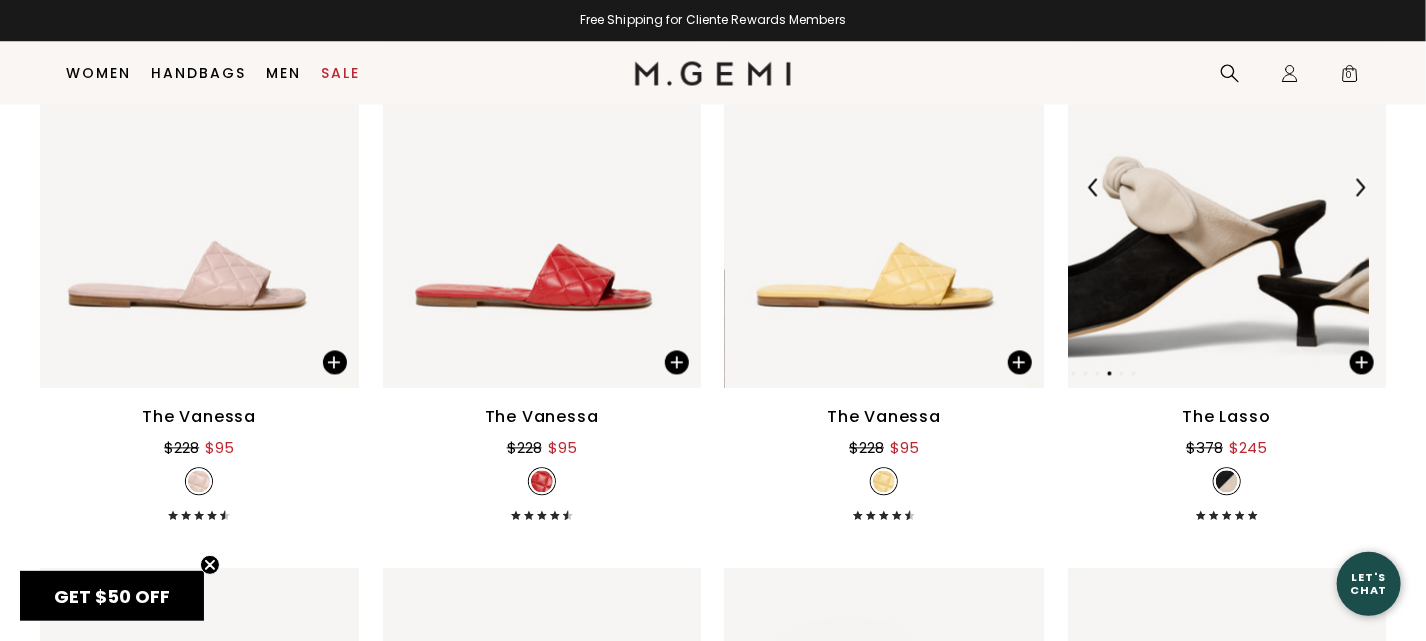 click at bounding box center [1360, 188] 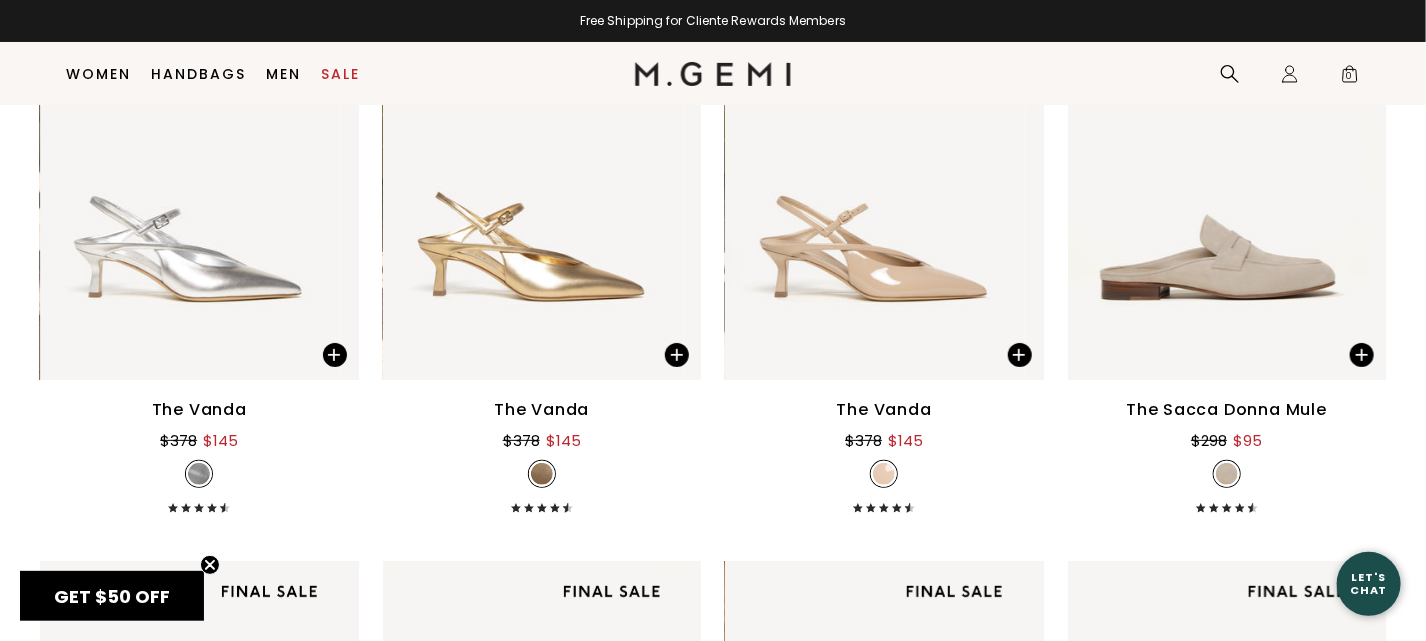 scroll, scrollTop: 6759, scrollLeft: 0, axis: vertical 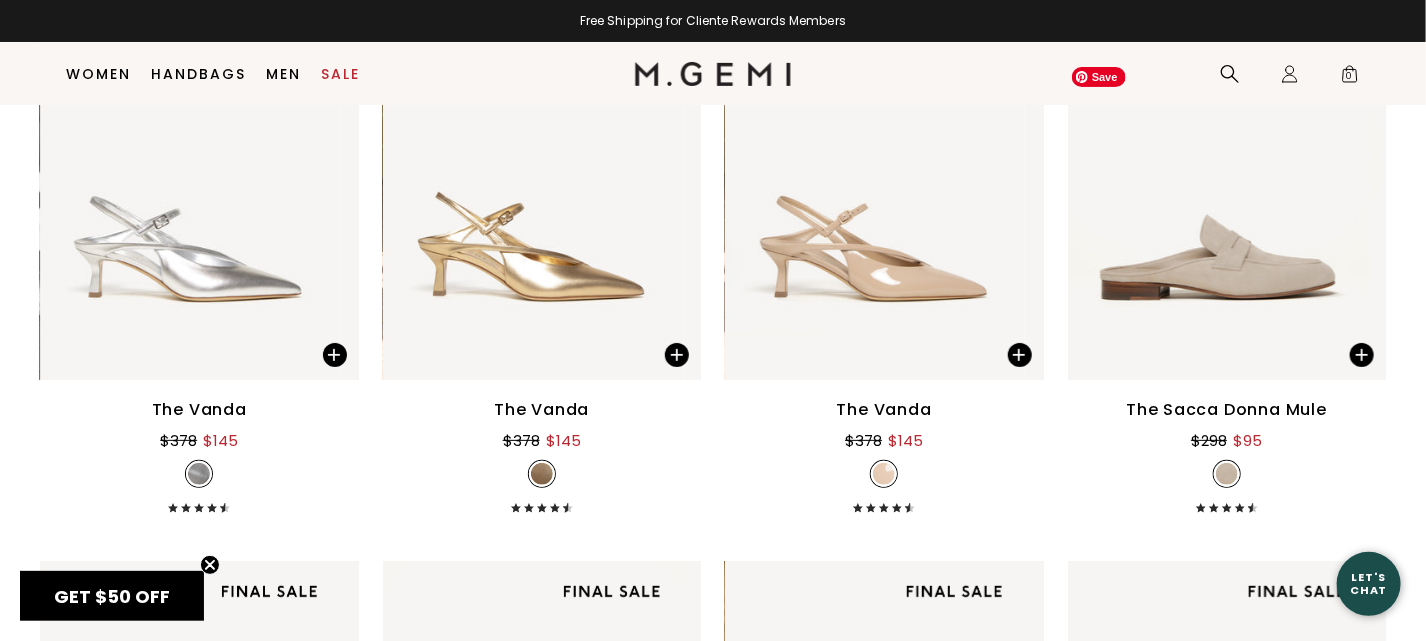 click at bounding box center [1218, 179] 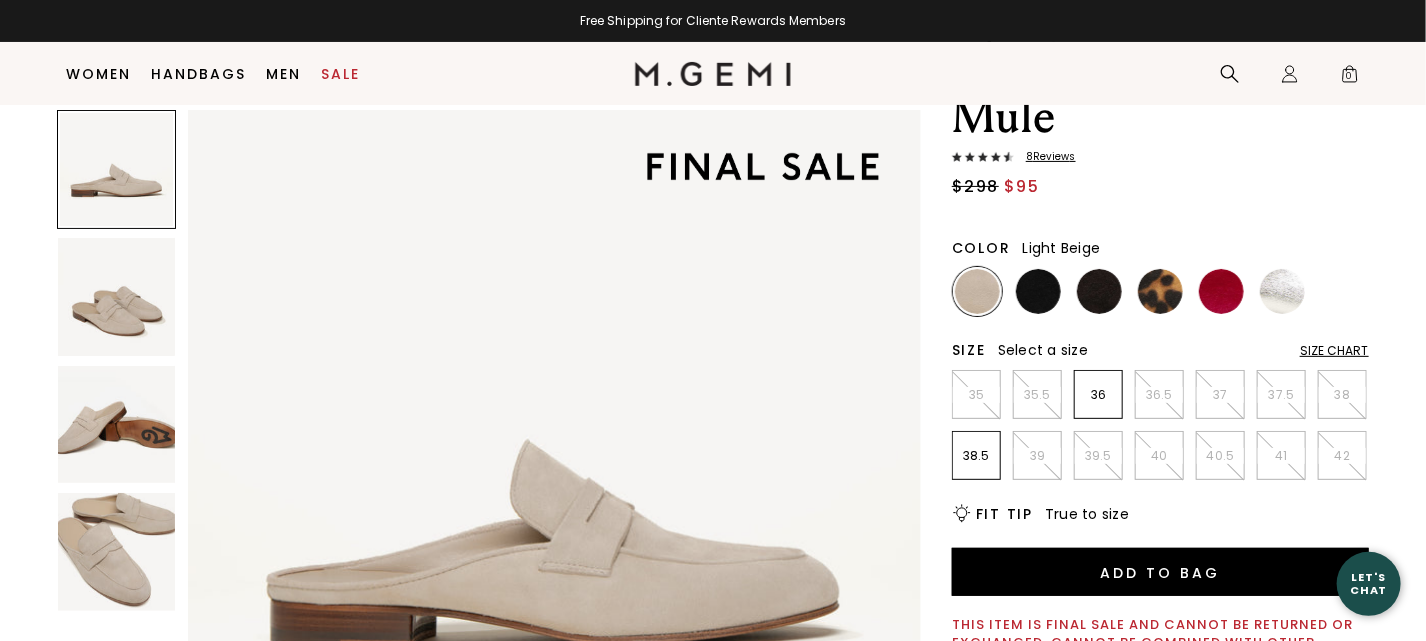 scroll, scrollTop: 144, scrollLeft: 0, axis: vertical 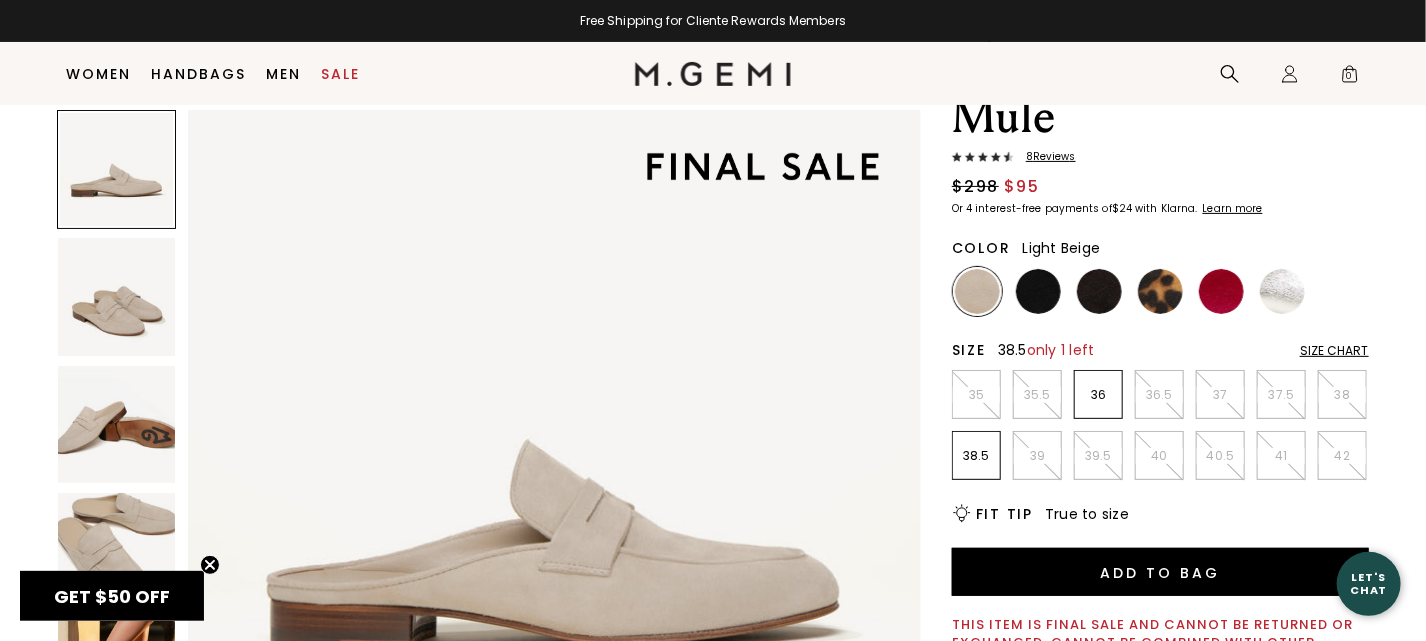 click on "38.5" at bounding box center (976, 456) 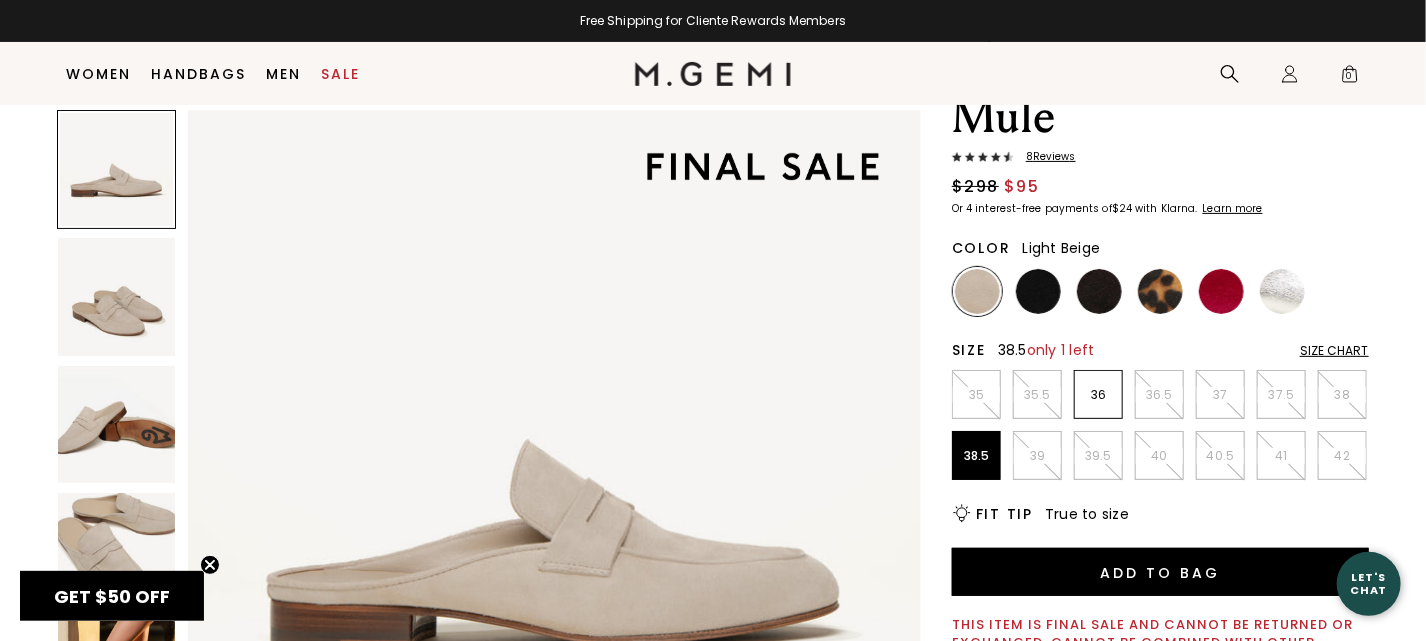 click on "Size Chart" at bounding box center (1334, 351) 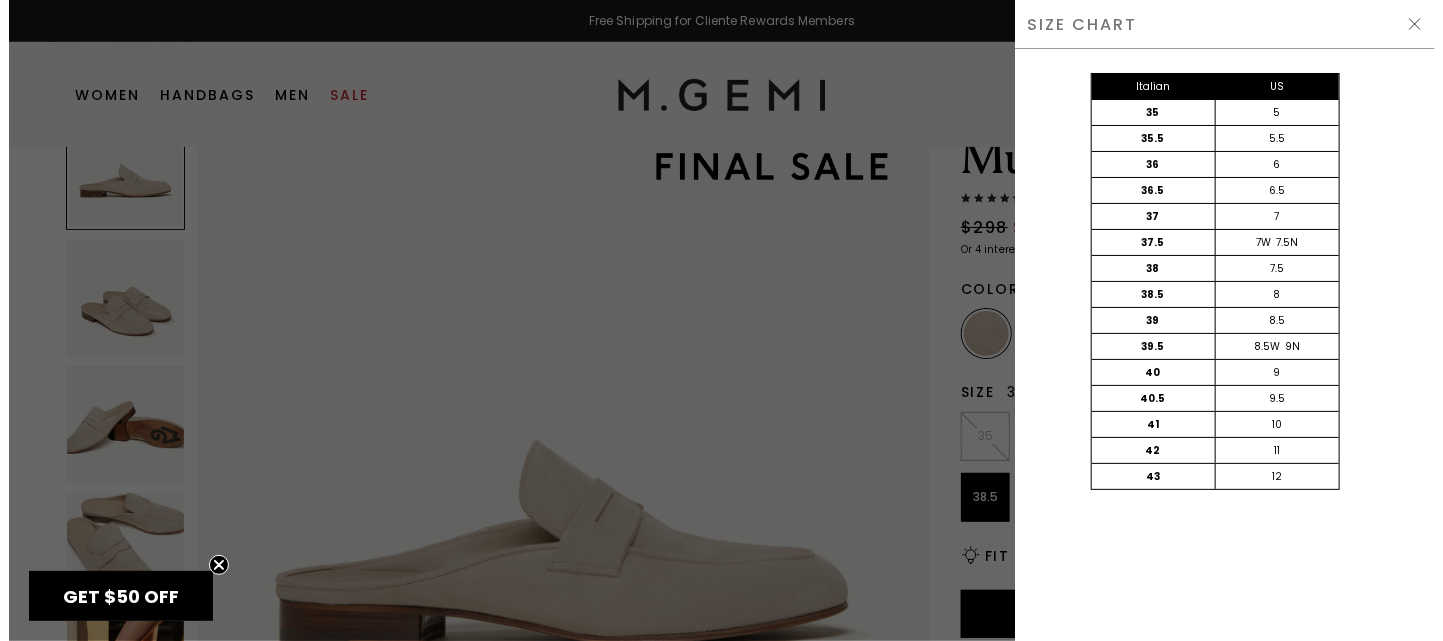 scroll, scrollTop: 0, scrollLeft: 0, axis: both 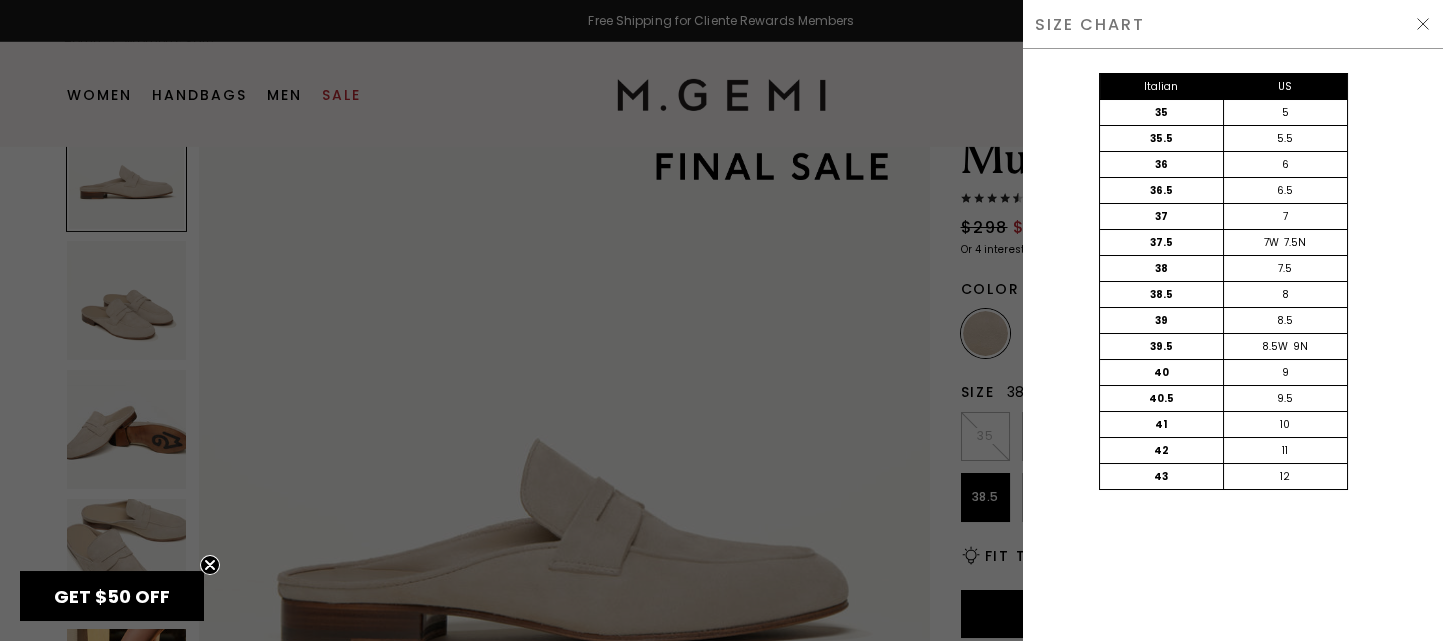 click at bounding box center [721, 320] 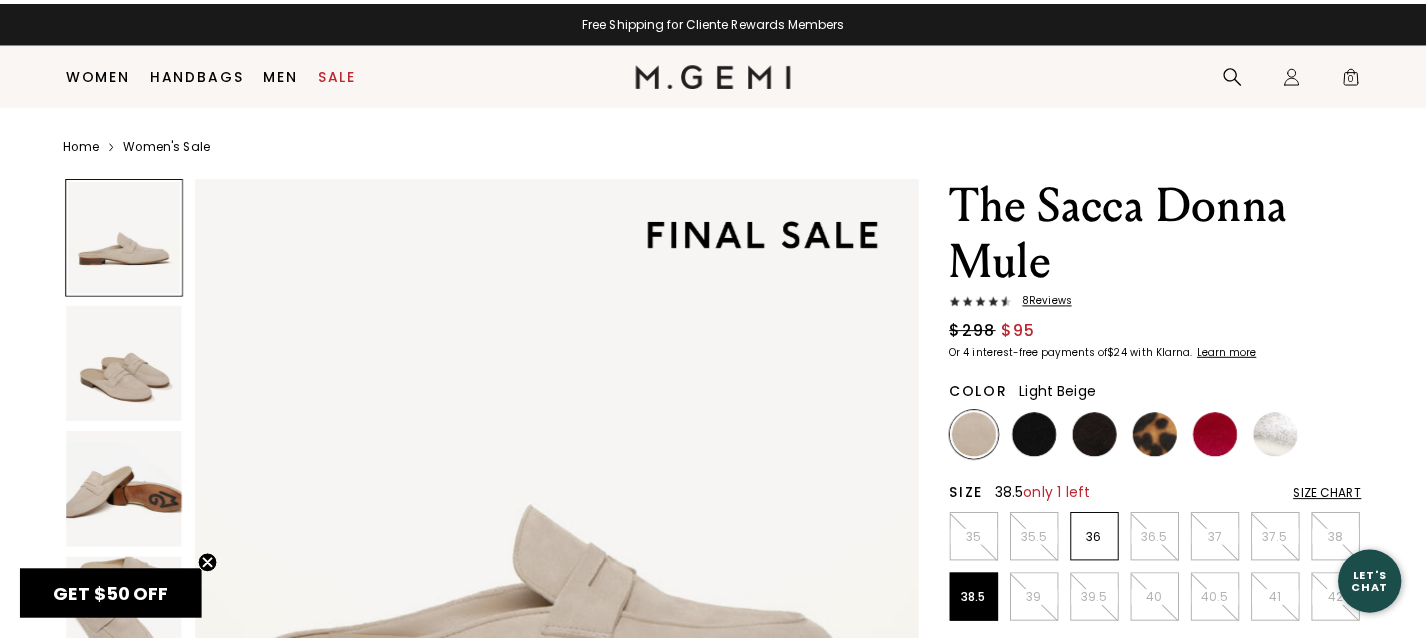 scroll, scrollTop: 102, scrollLeft: 0, axis: vertical 